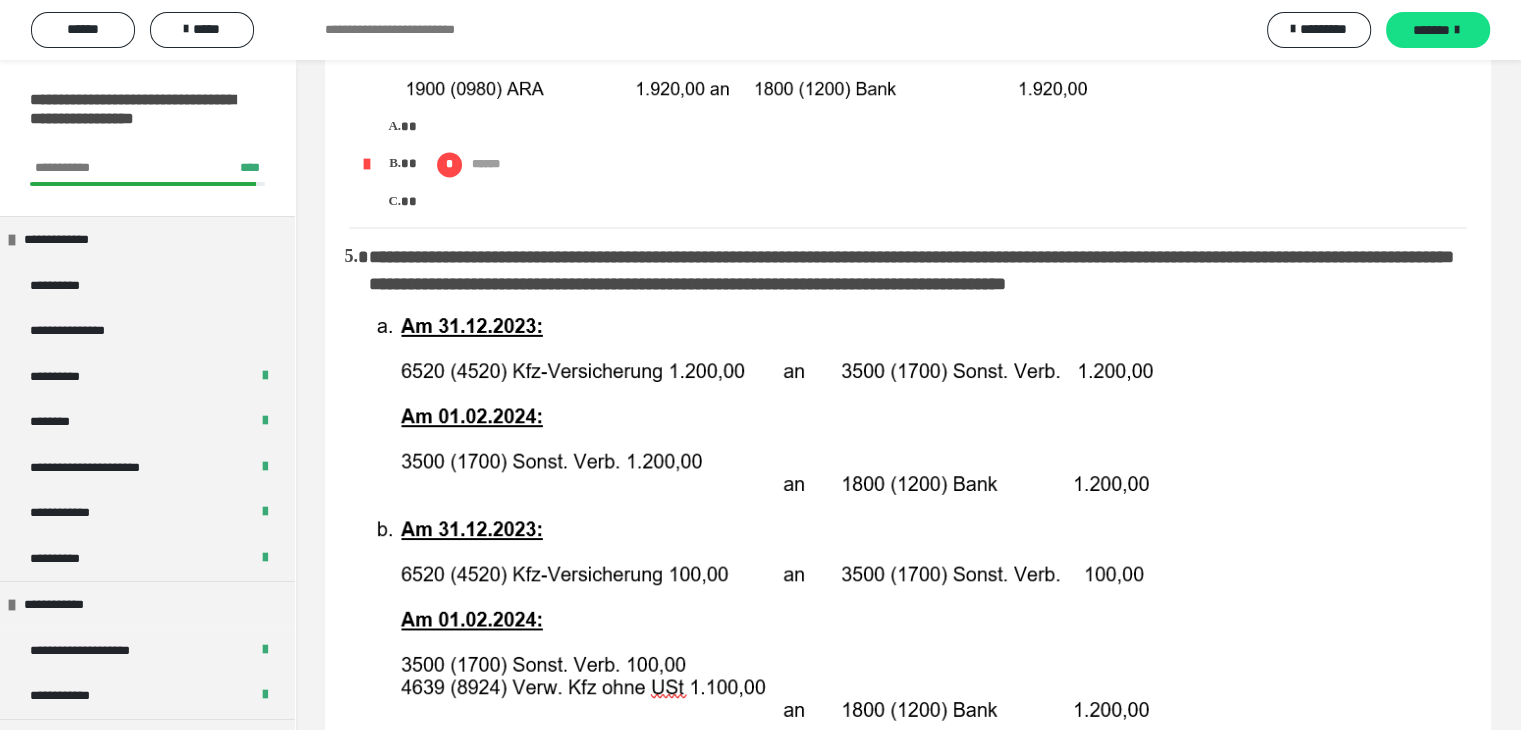 scroll, scrollTop: 3000, scrollLeft: 0, axis: vertical 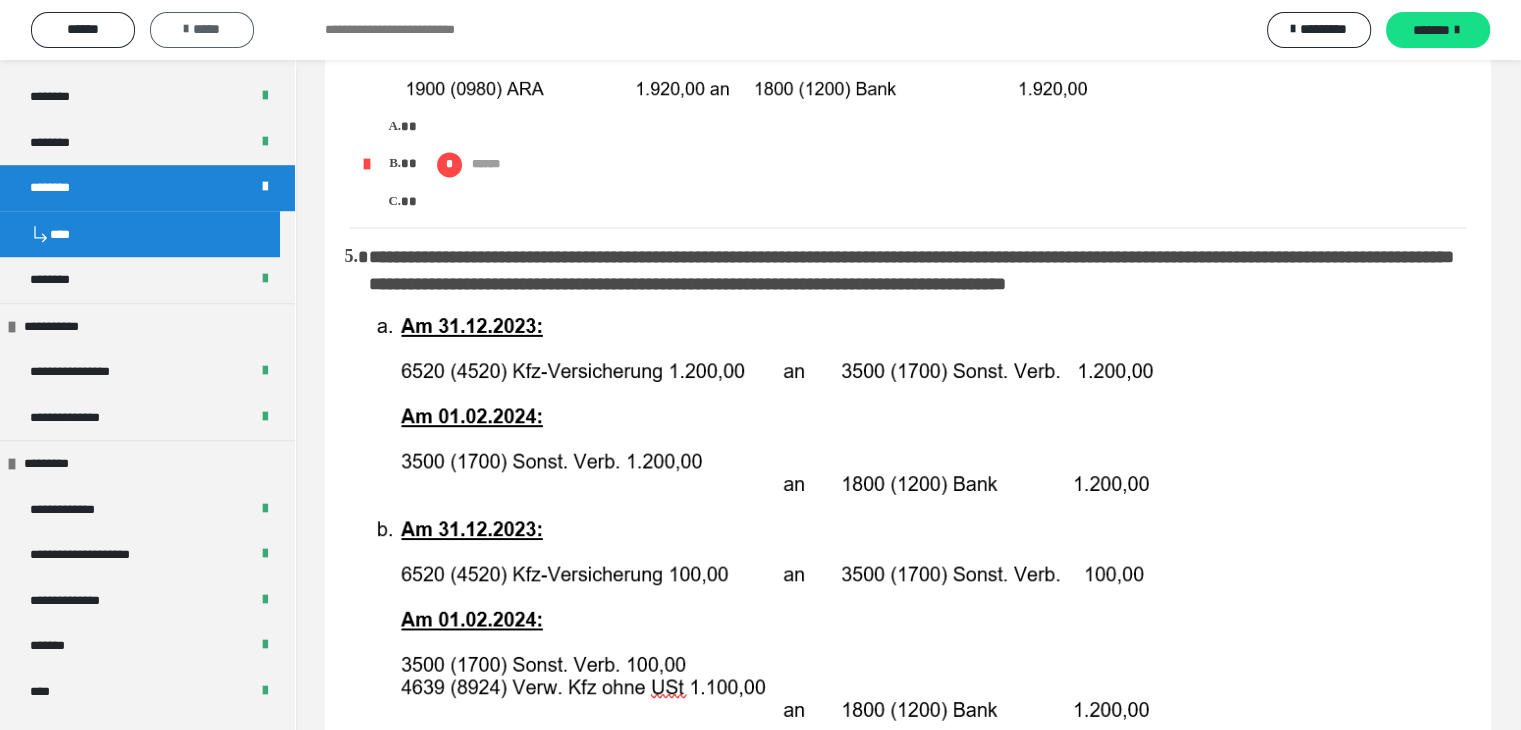 click on "*****" at bounding box center [202, 29] 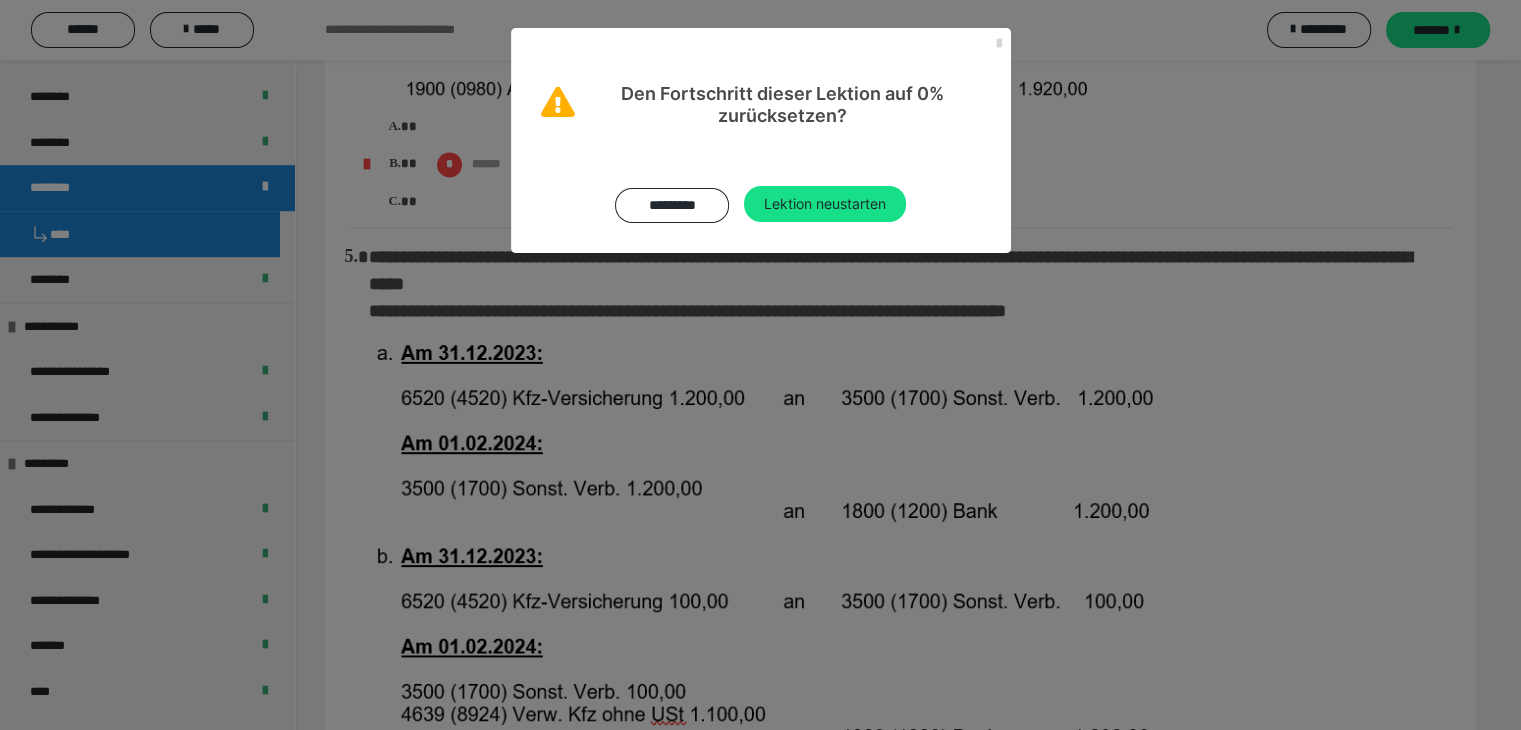 click at bounding box center (999, 44) 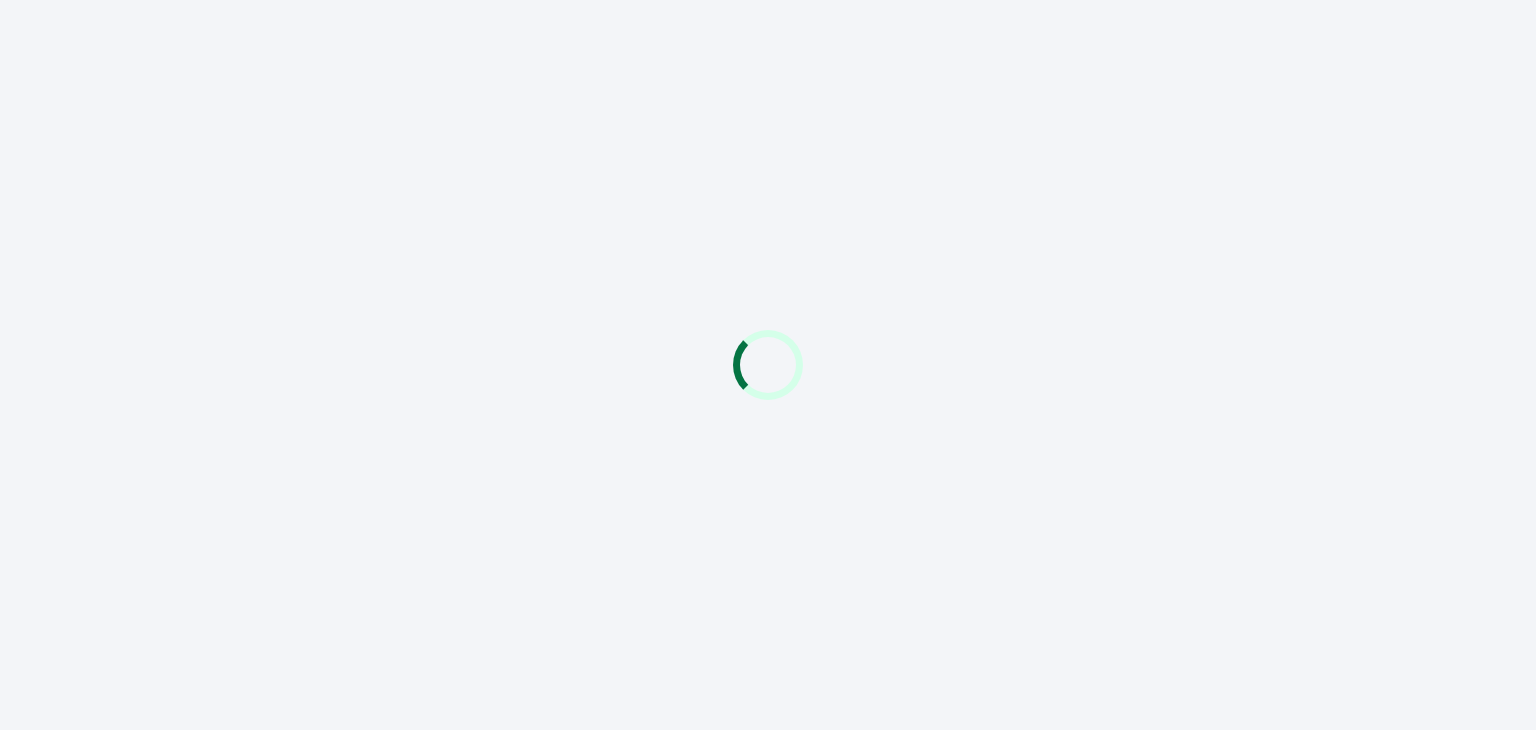 scroll, scrollTop: 0, scrollLeft: 0, axis: both 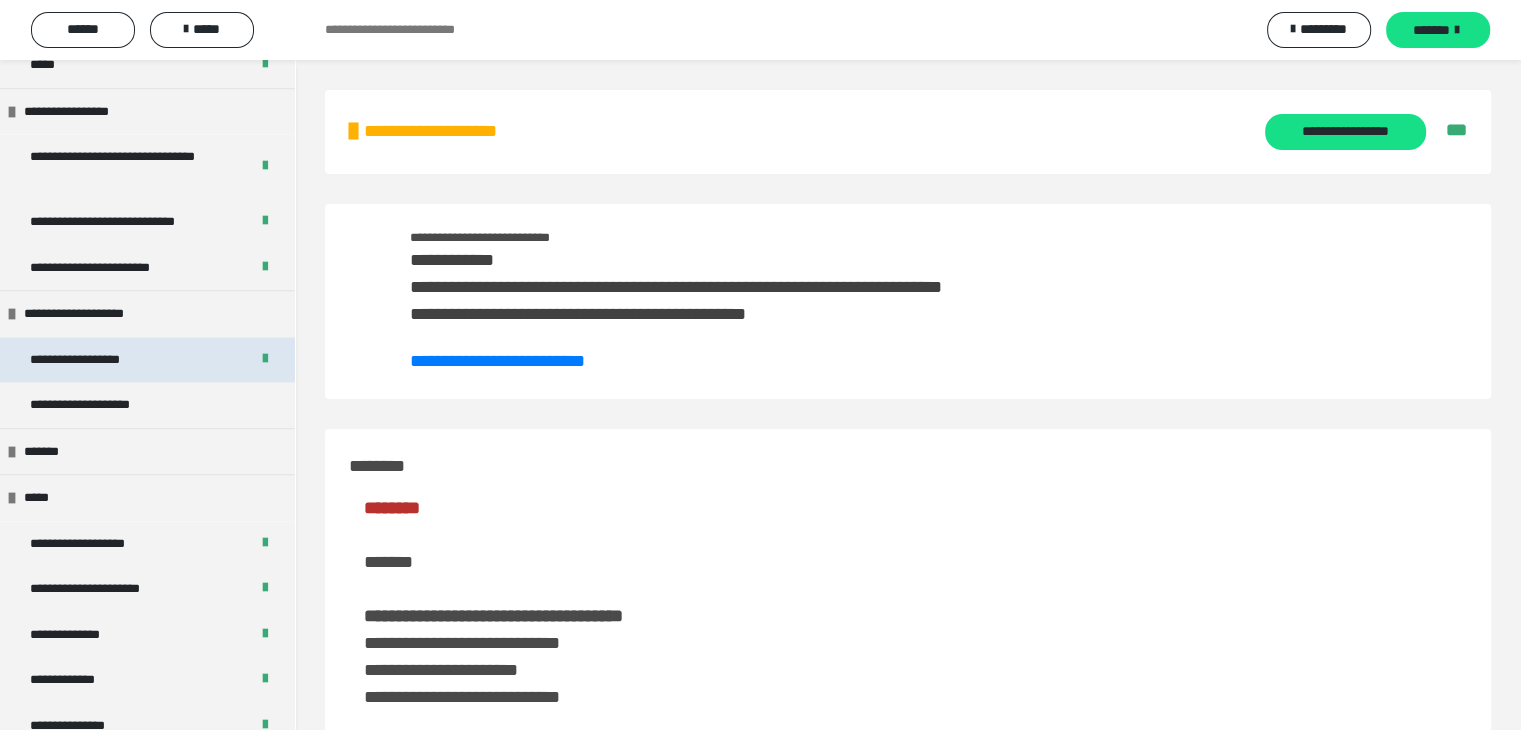 click on "**********" at bounding box center [98, 360] 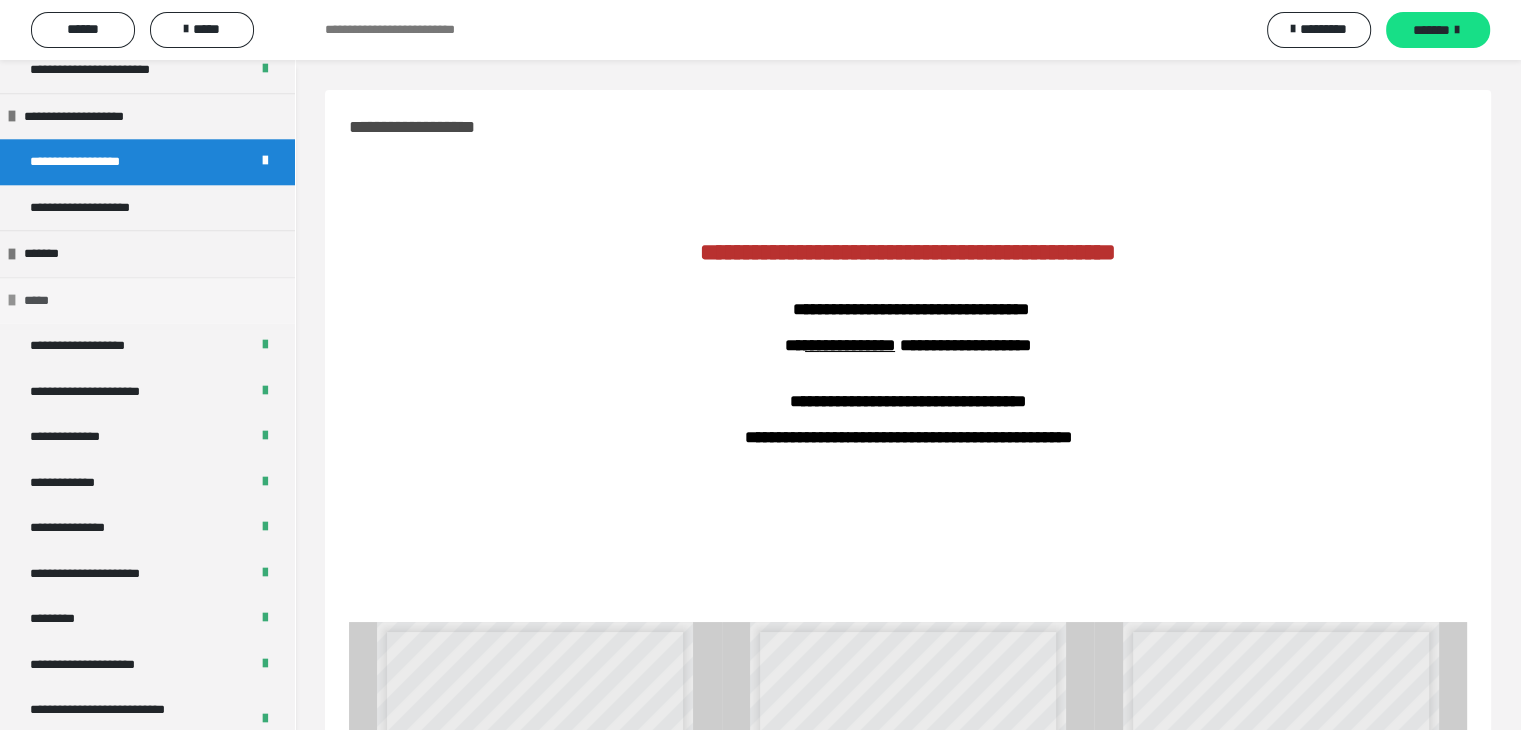 scroll, scrollTop: 2153, scrollLeft: 0, axis: vertical 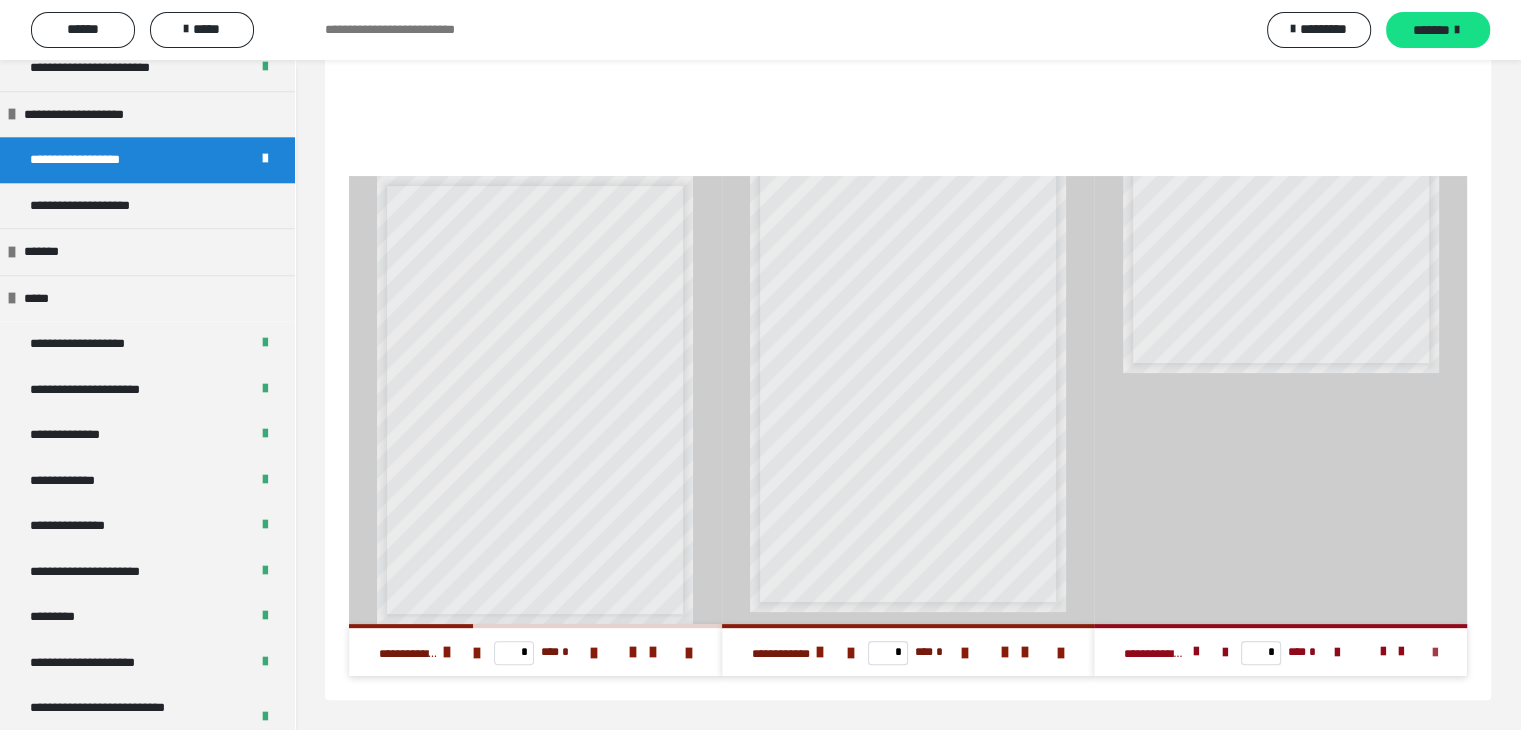 click at bounding box center [1435, 653] 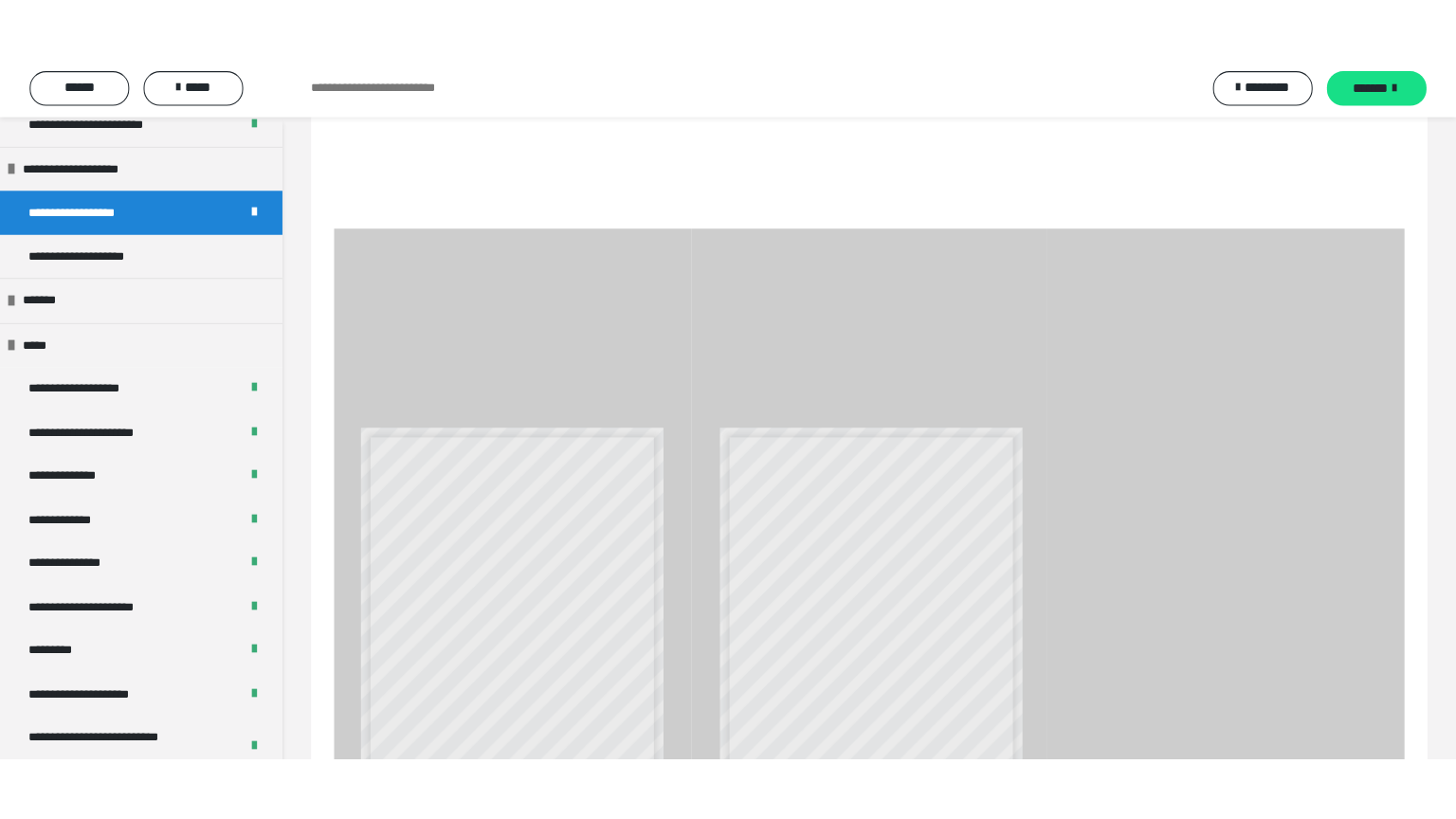 scroll, scrollTop: 297, scrollLeft: 0, axis: vertical 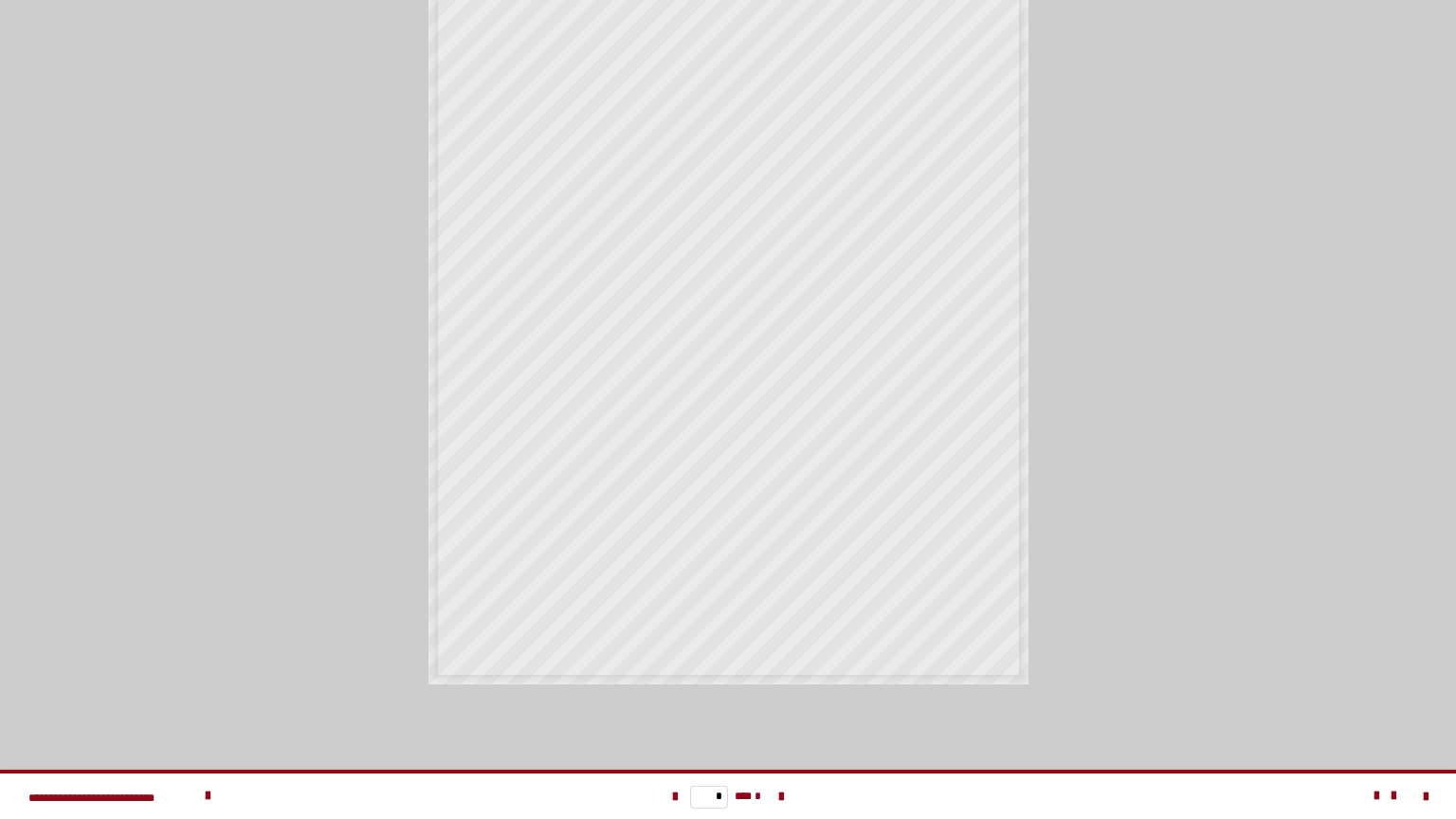 click at bounding box center [1287, 796] 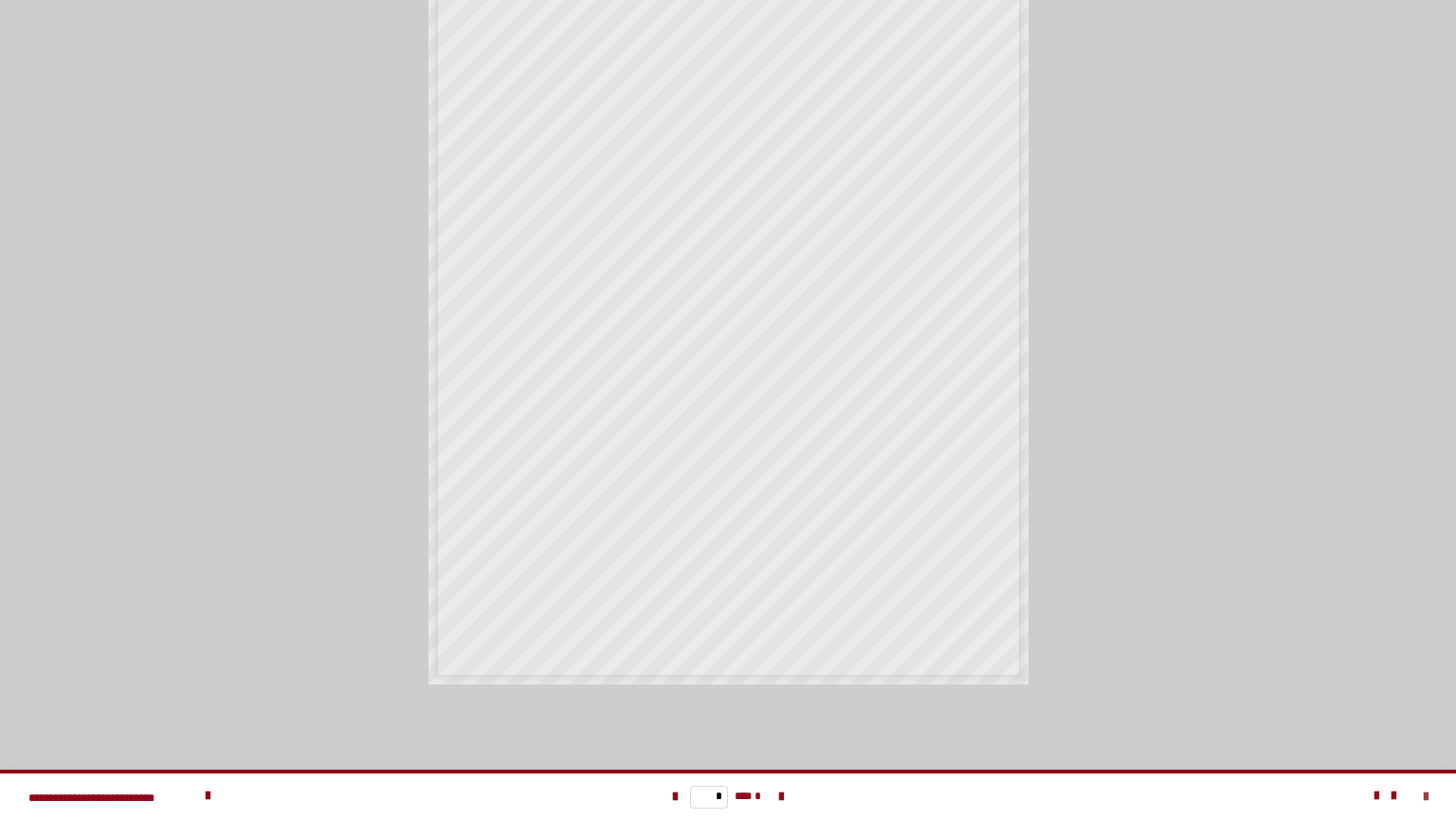 click at bounding box center [1426, 797] 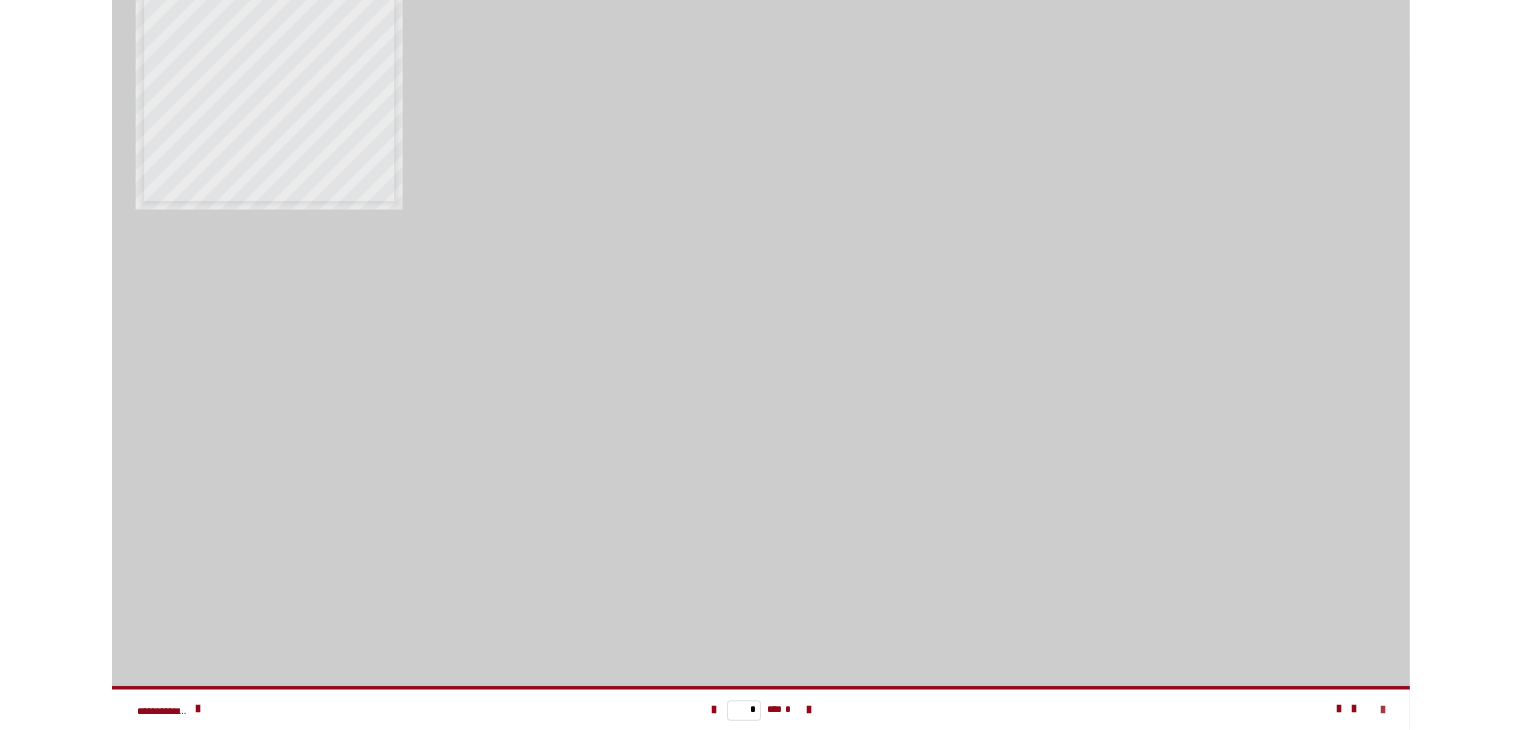 scroll, scrollTop: 0, scrollLeft: 0, axis: both 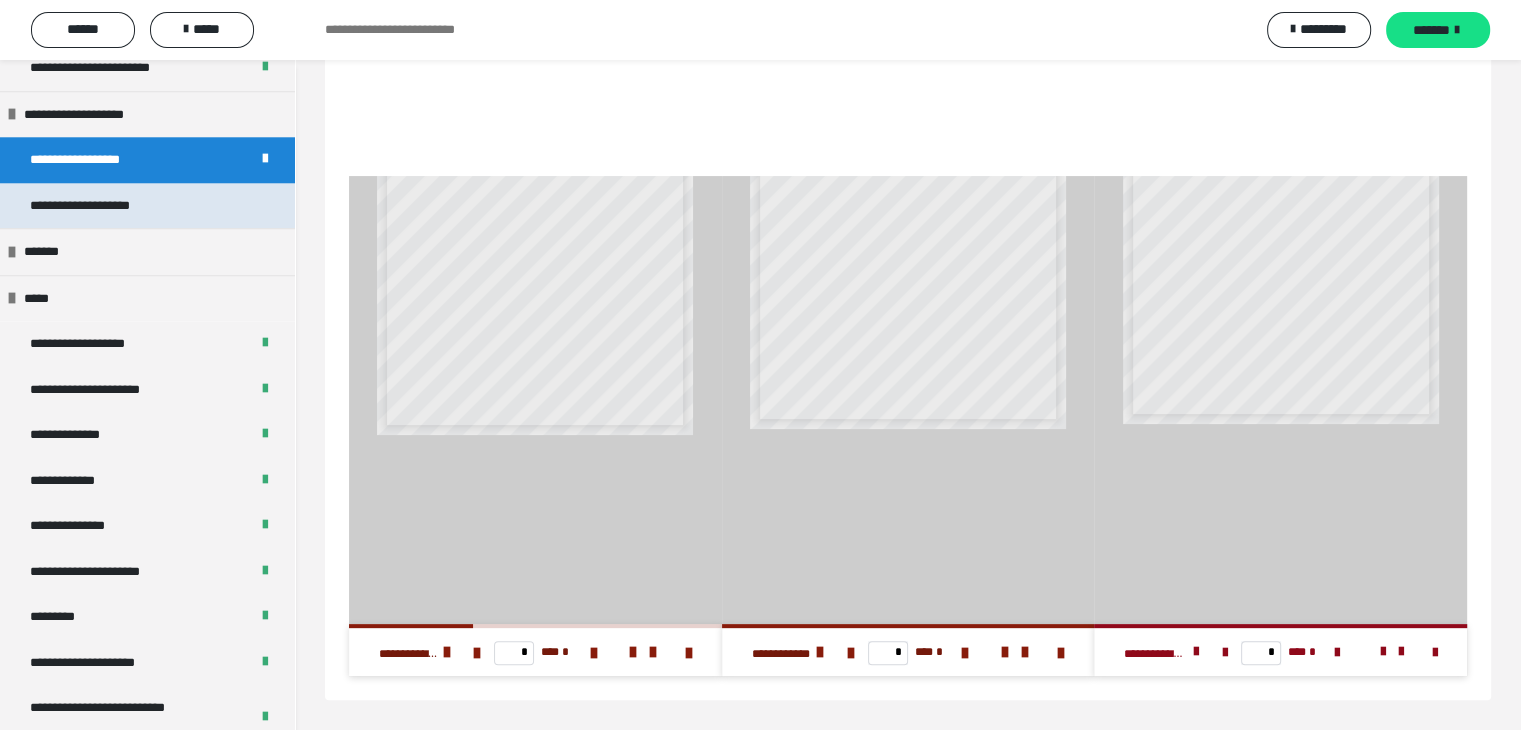 click on "**********" at bounding box center (102, 206) 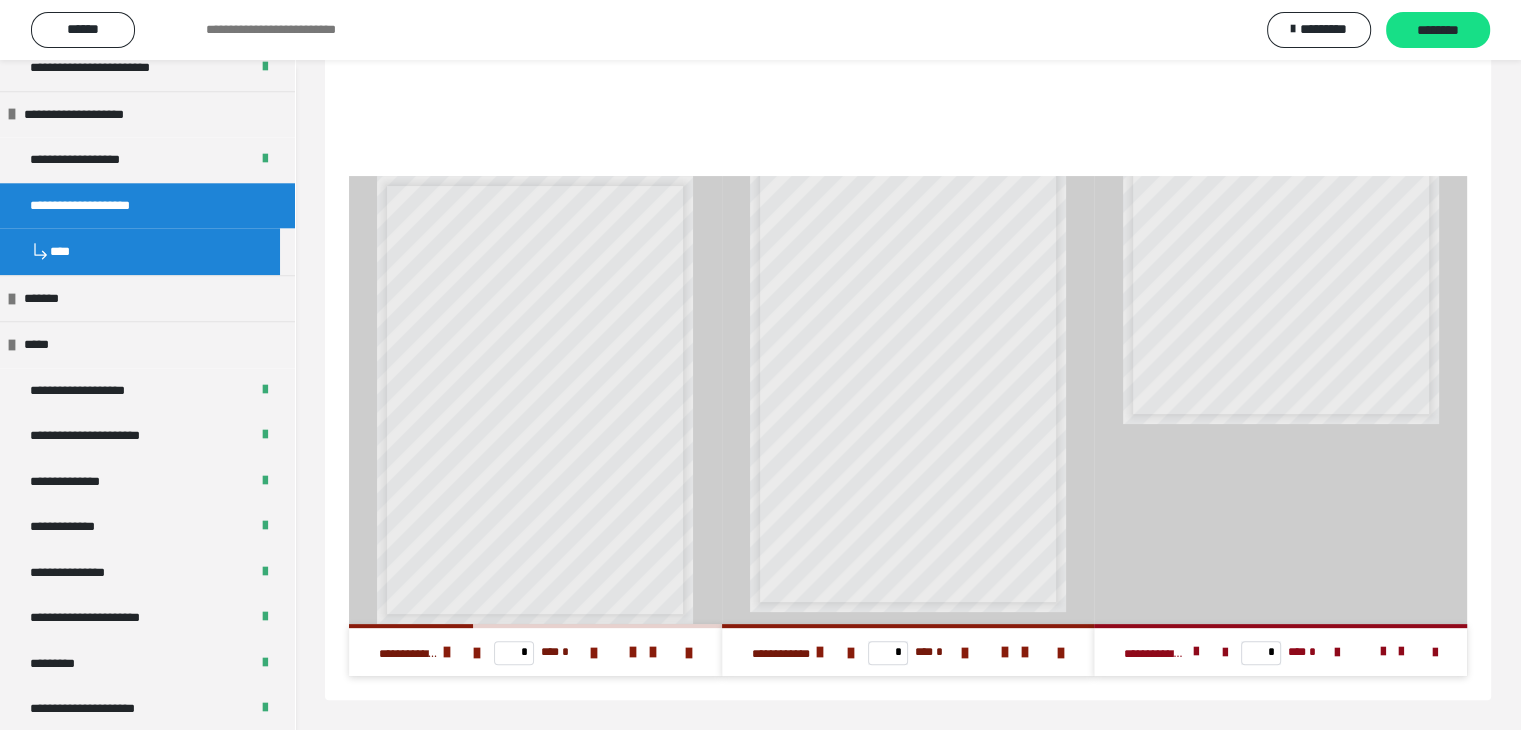 scroll, scrollTop: 0, scrollLeft: 0, axis: both 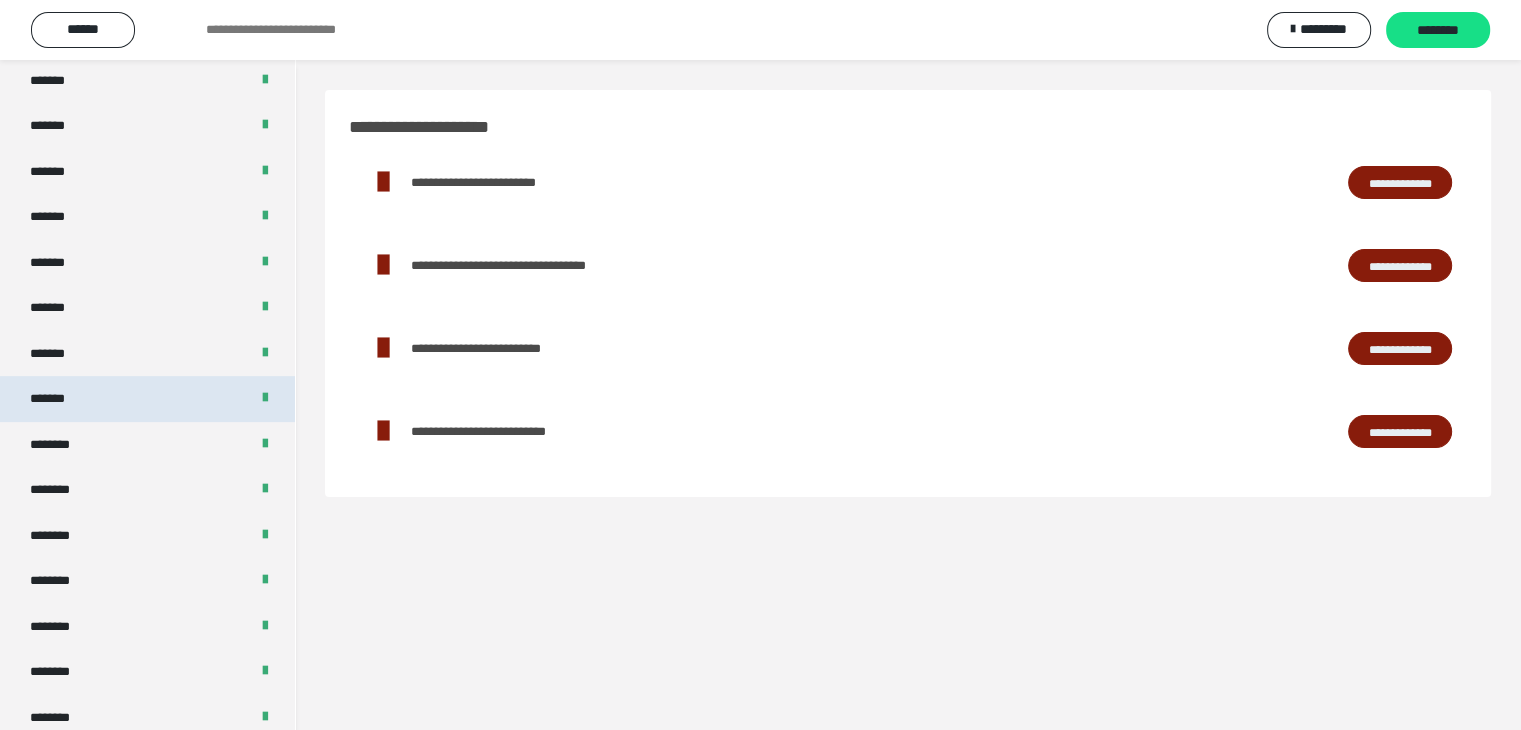 click on "*******" at bounding box center [147, 399] 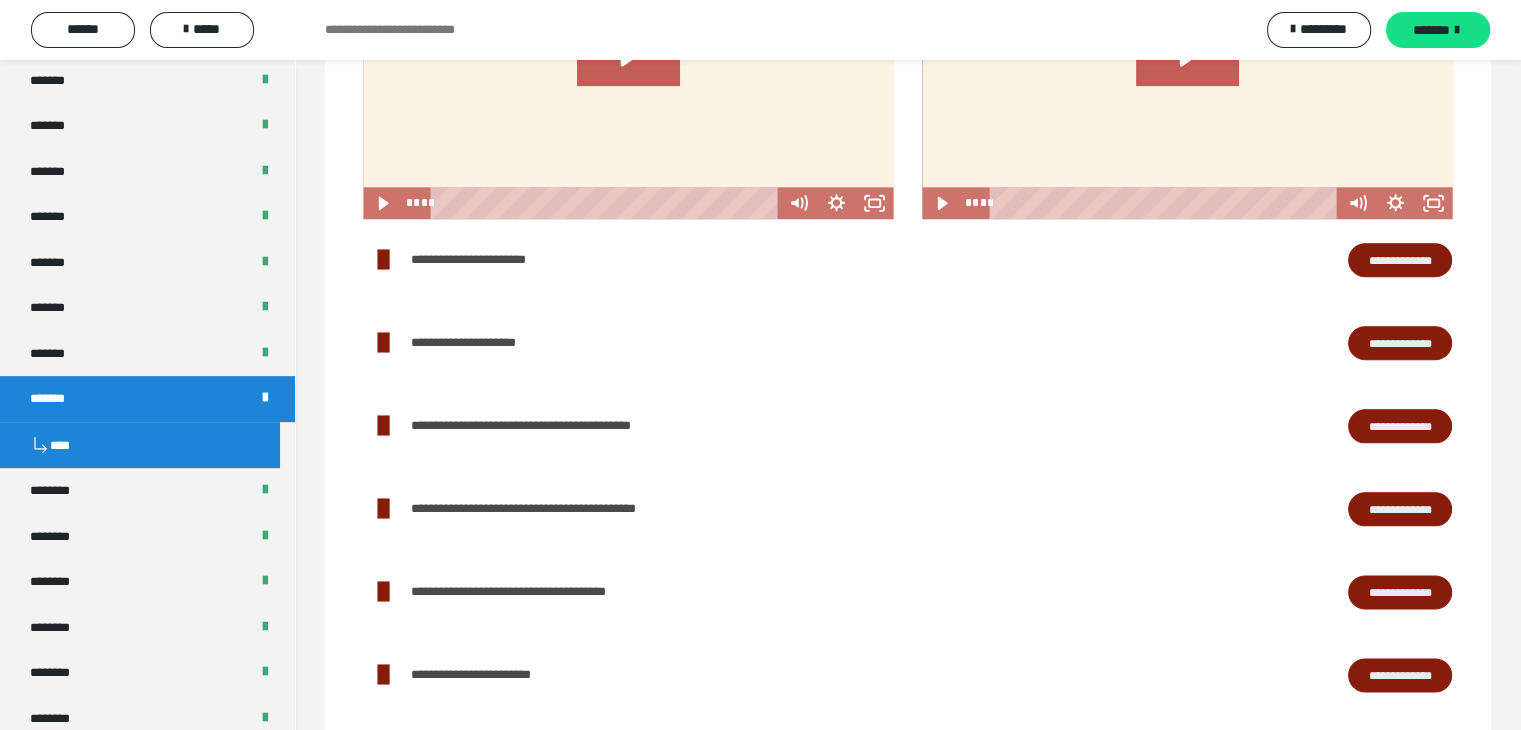 scroll, scrollTop: 2300, scrollLeft: 0, axis: vertical 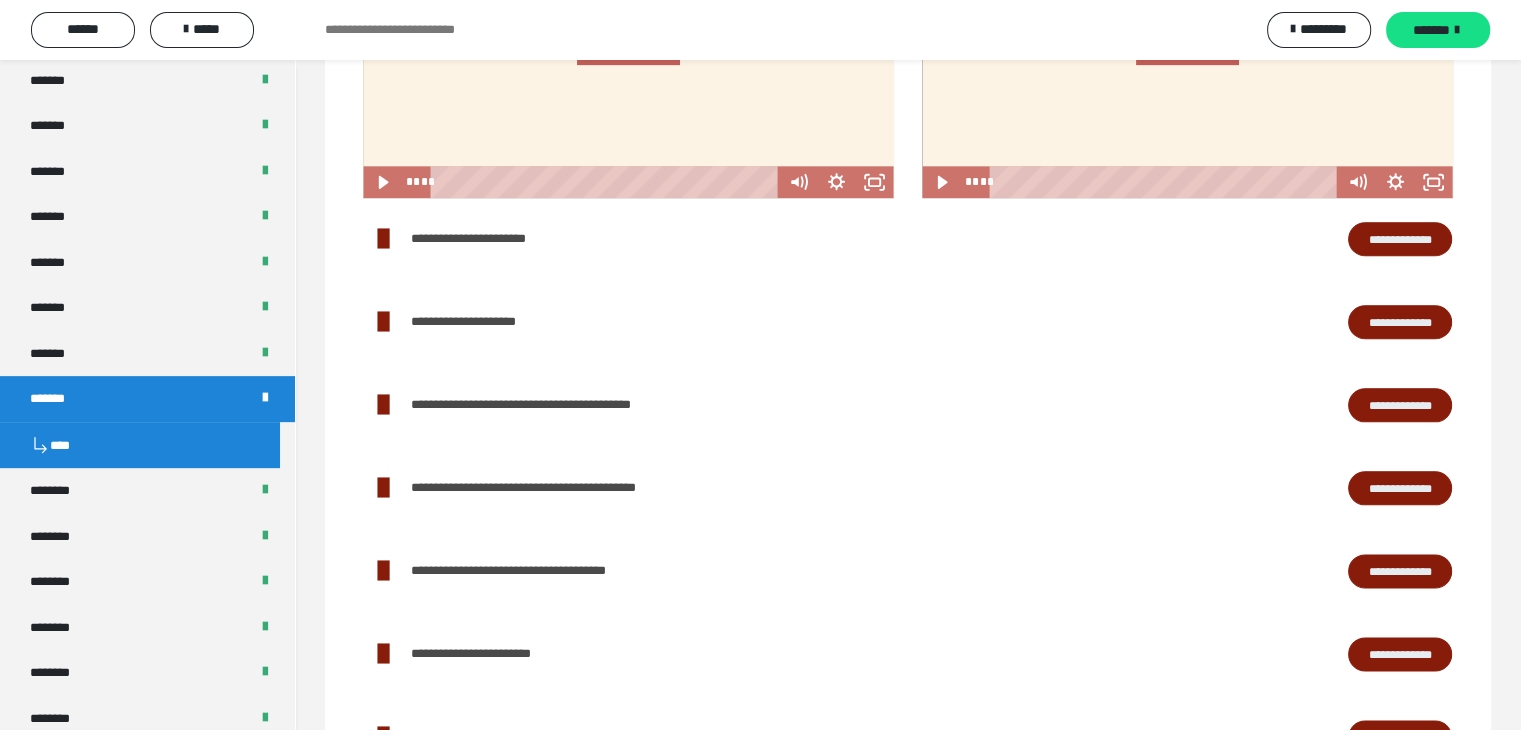 click on "**********" at bounding box center [1400, 405] 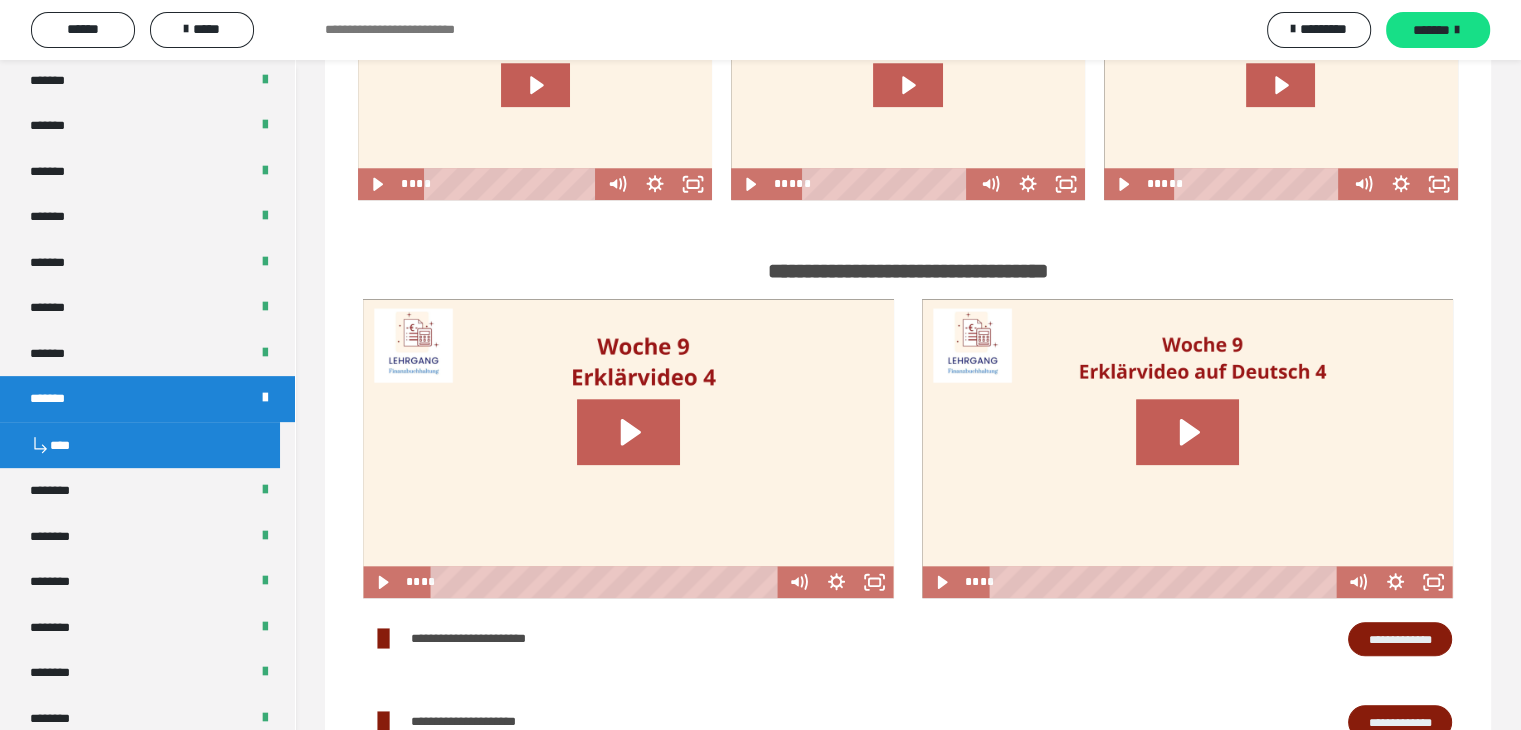 scroll, scrollTop: 1800, scrollLeft: 0, axis: vertical 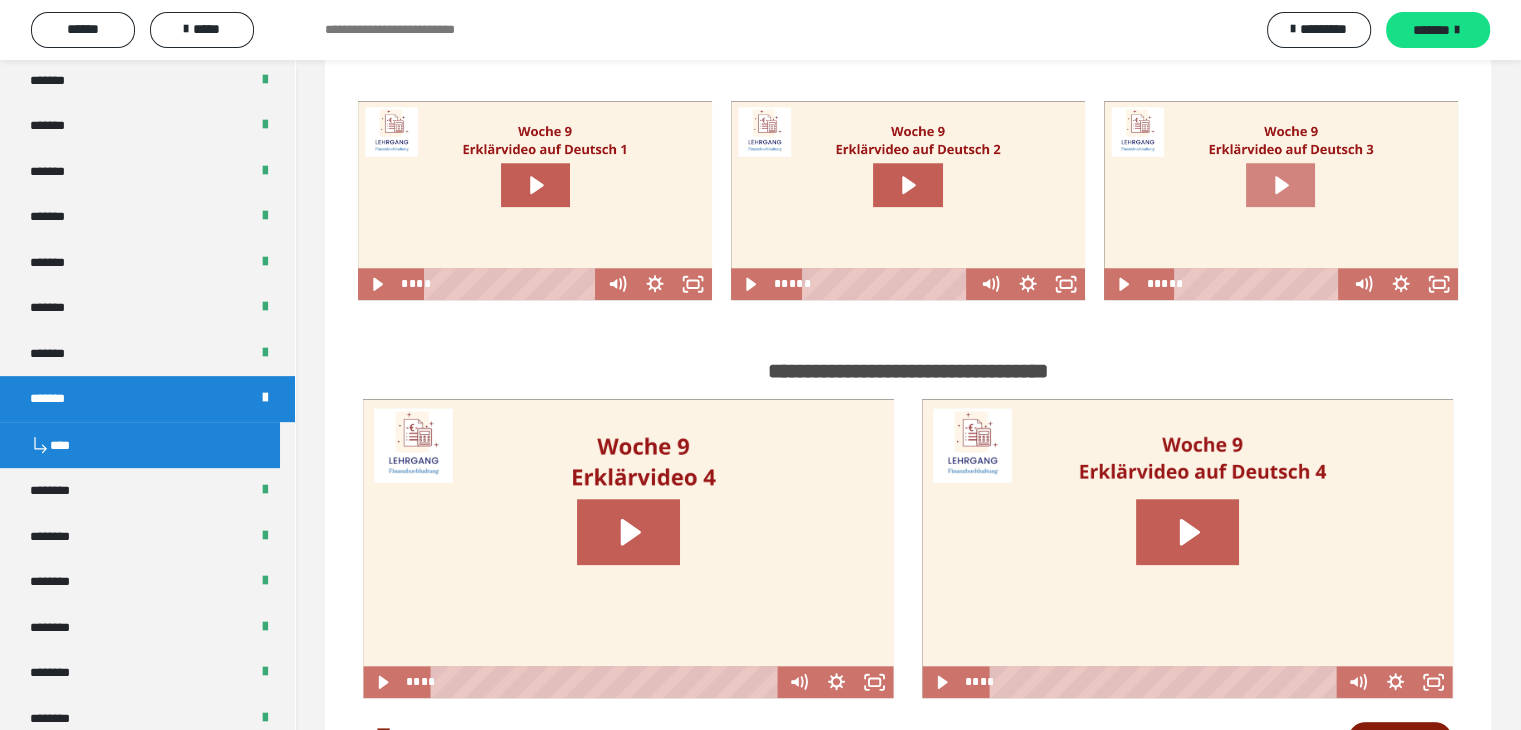 click 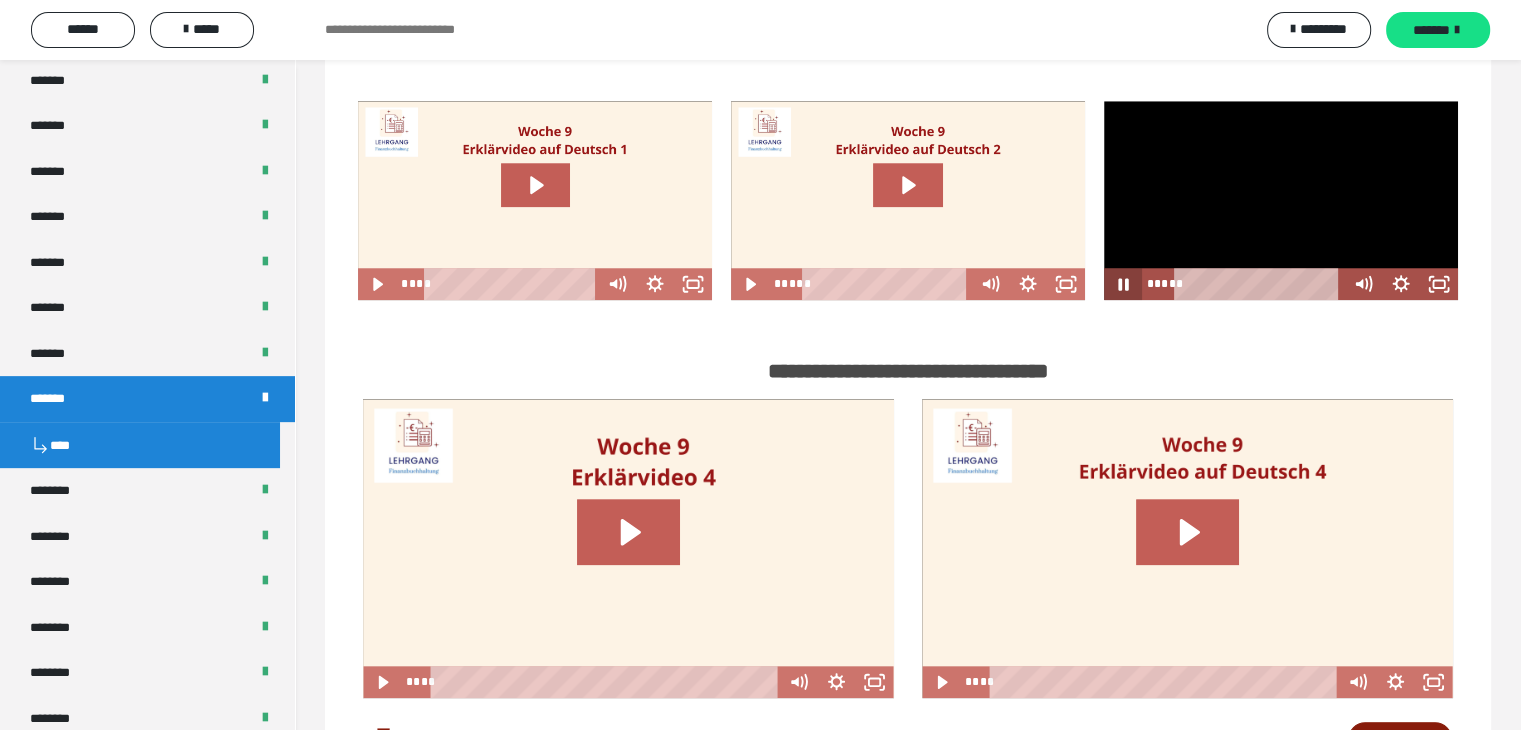 click 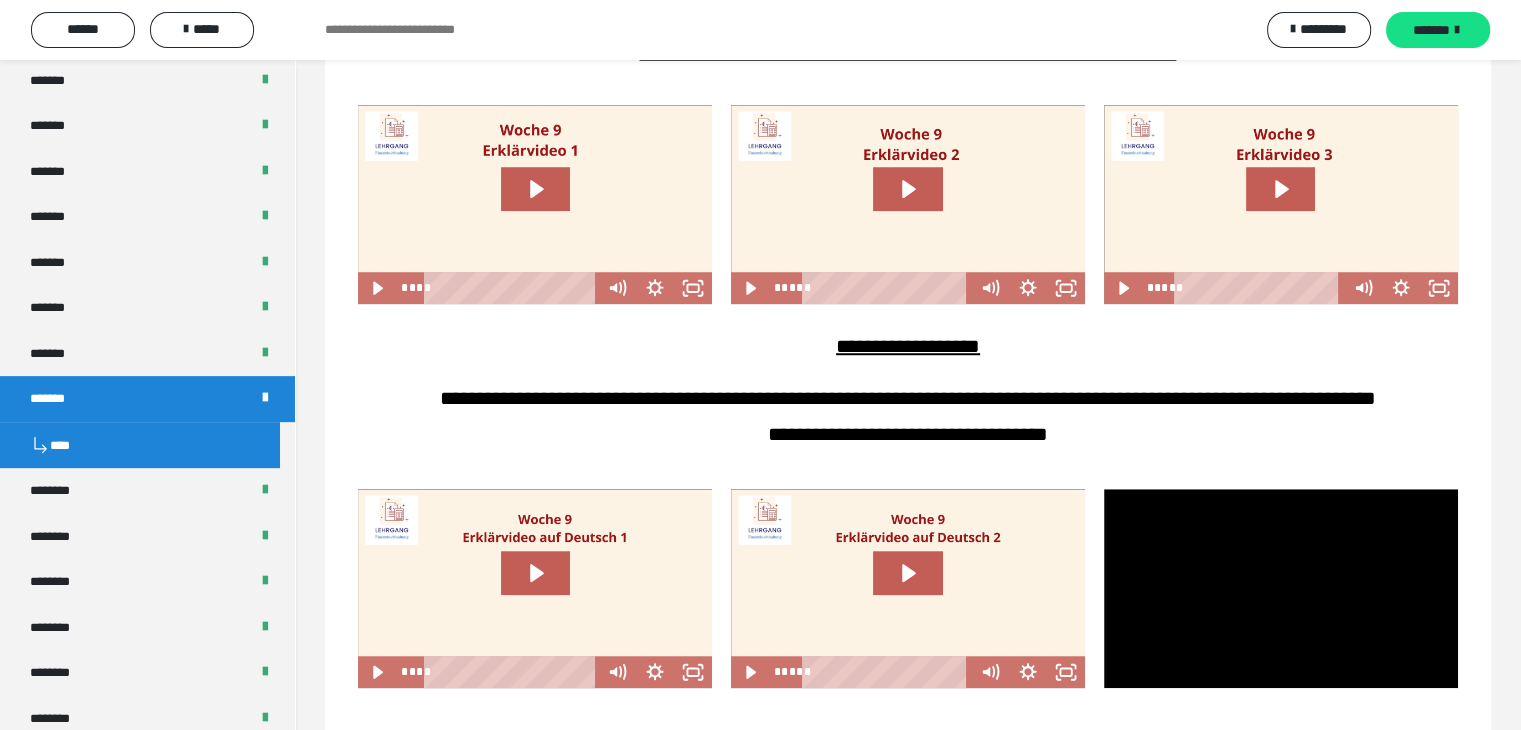 scroll, scrollTop: 1300, scrollLeft: 0, axis: vertical 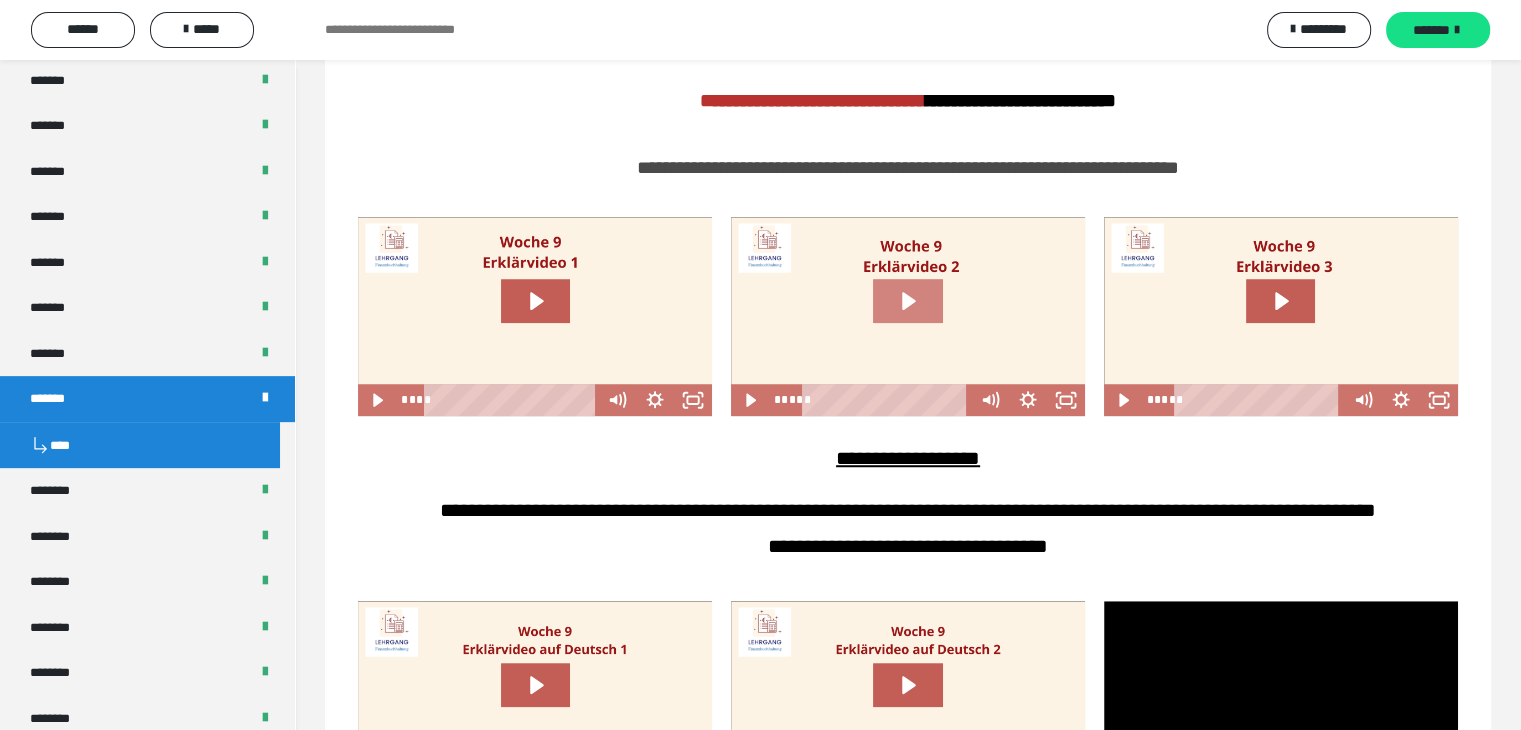 click 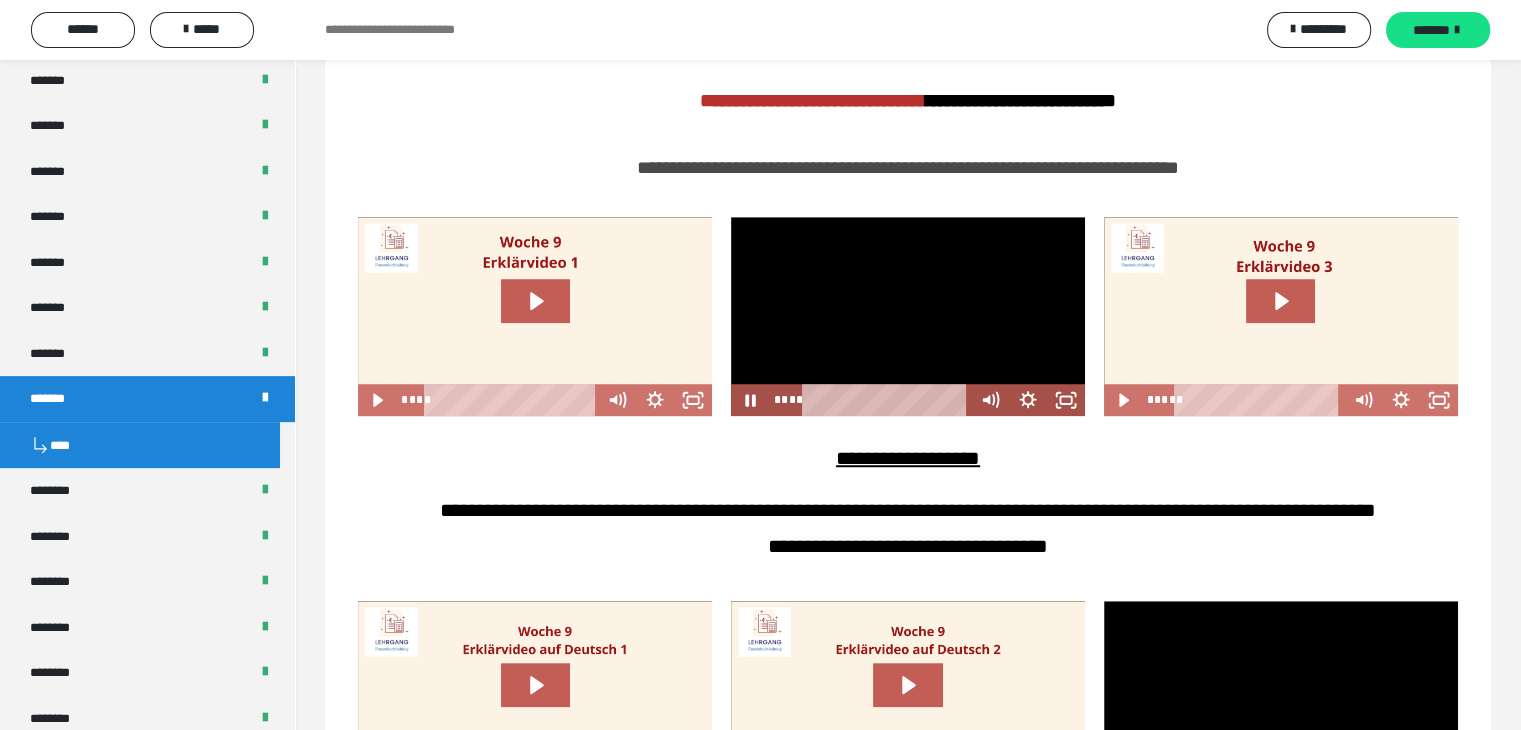 click at bounding box center [908, 316] 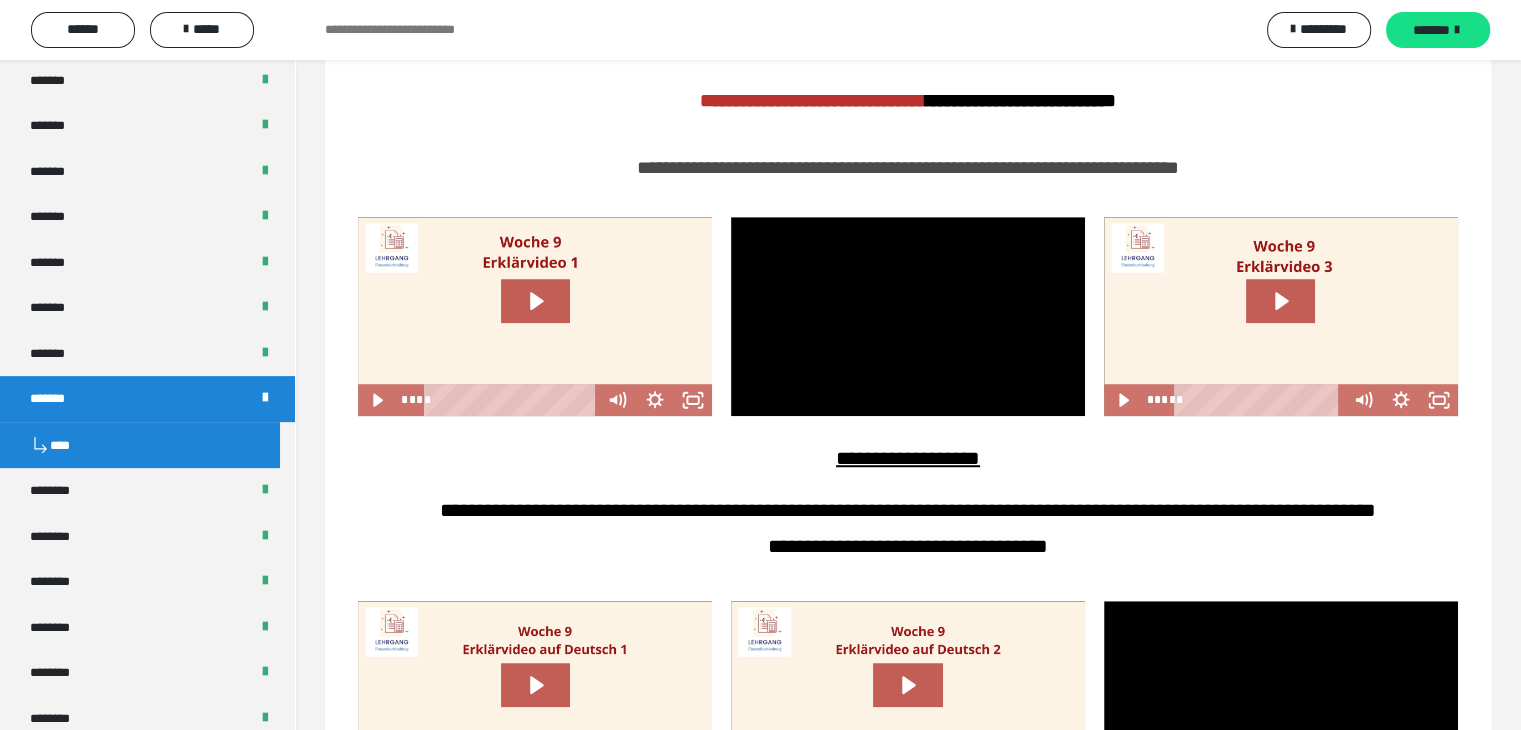 click at bounding box center [1281, 316] 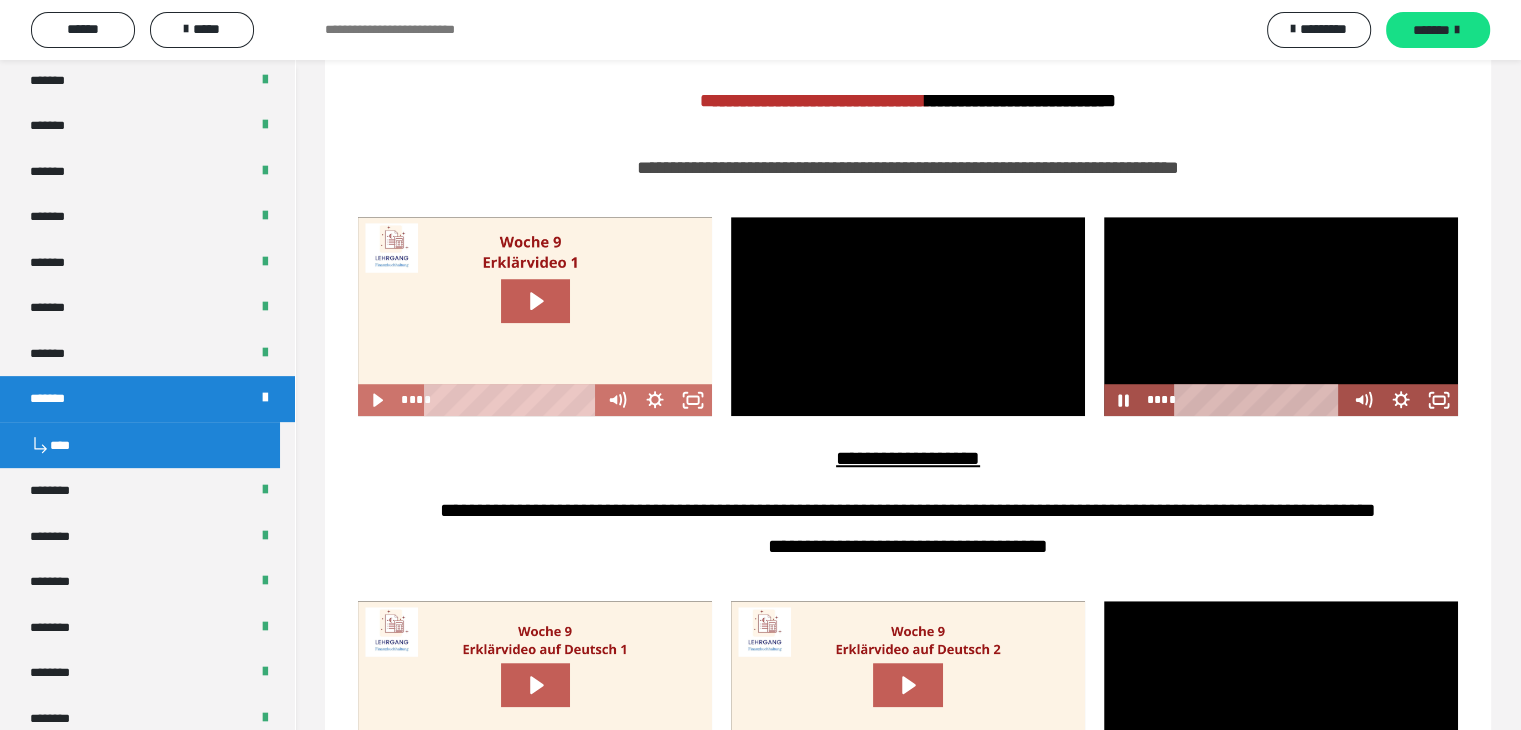 click at bounding box center [1281, 316] 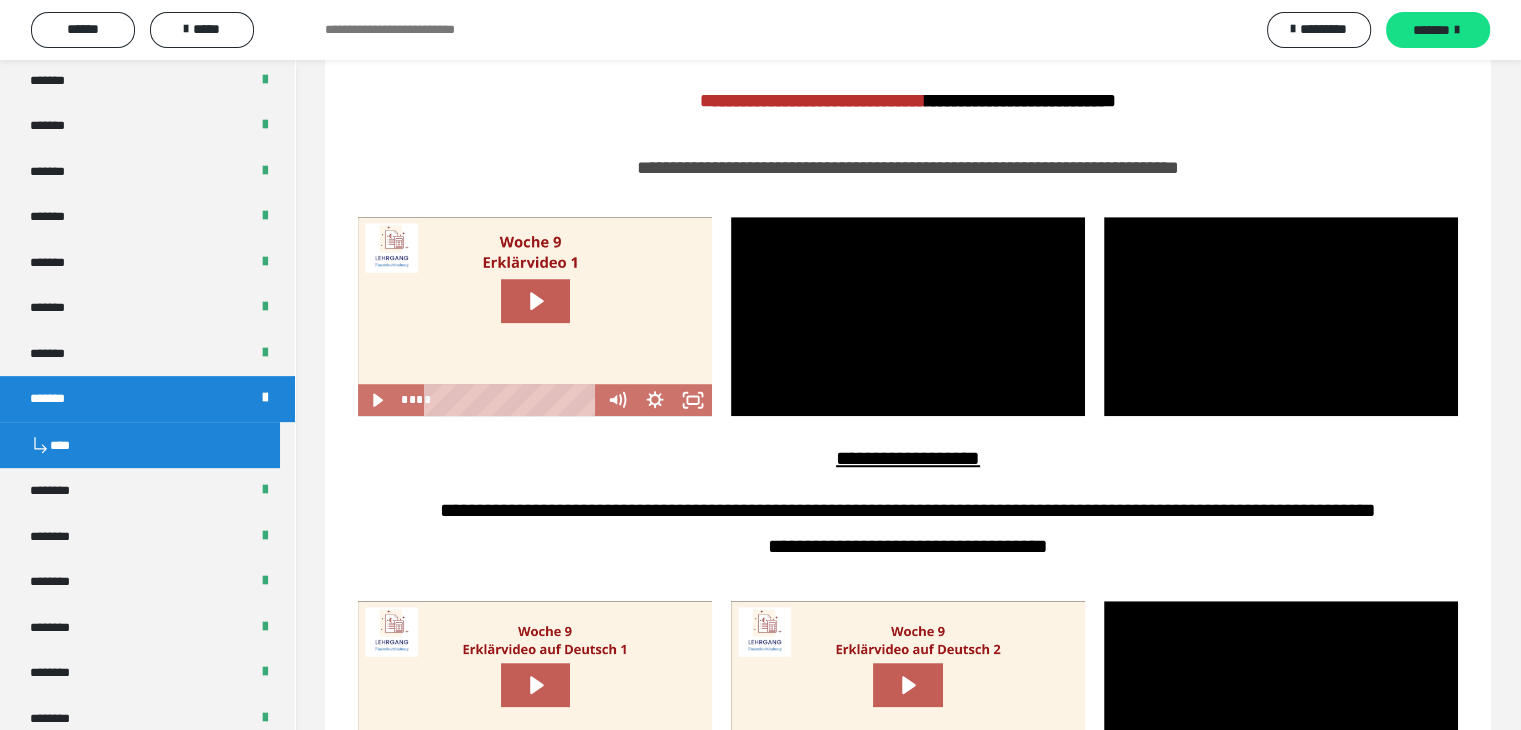 click at bounding box center [535, 316] 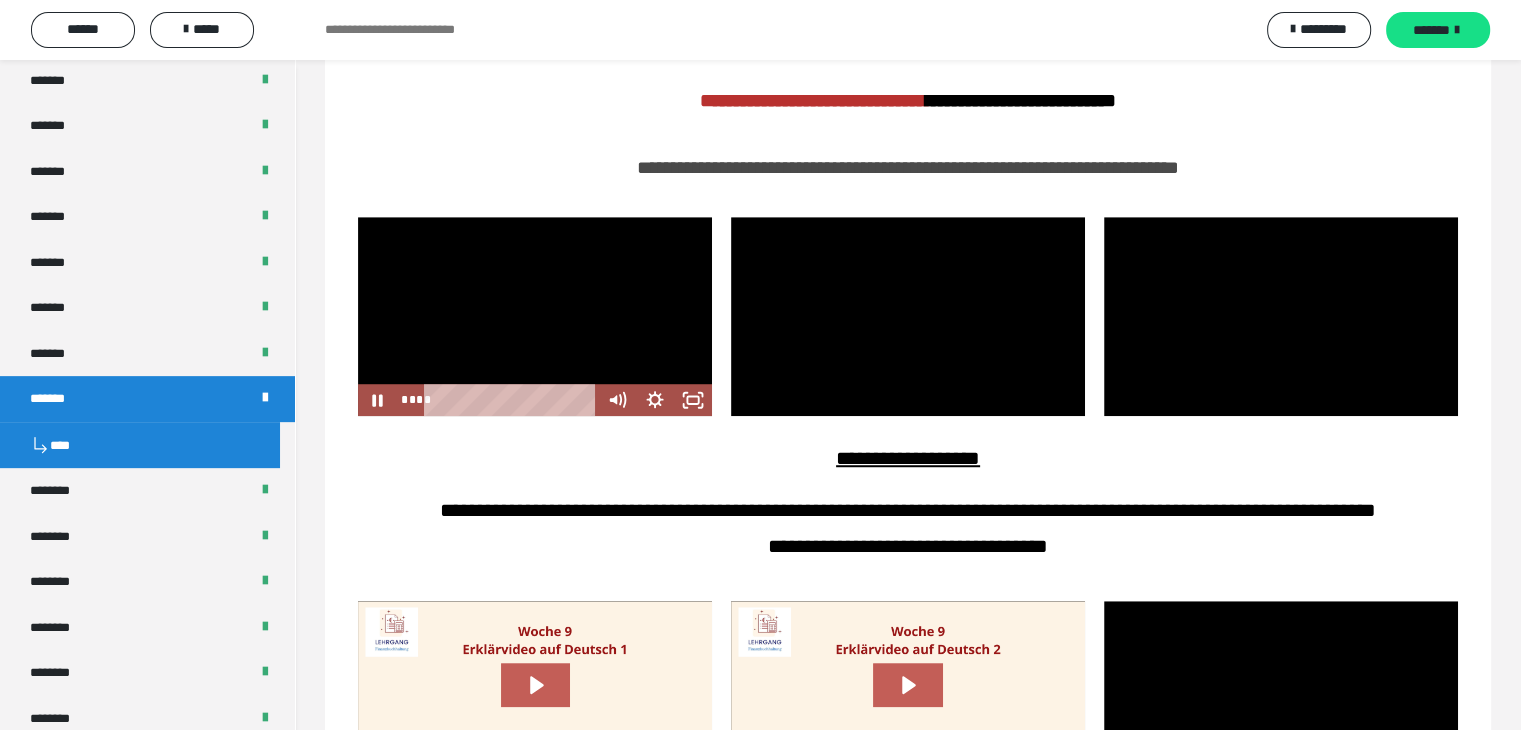 click at bounding box center [535, 316] 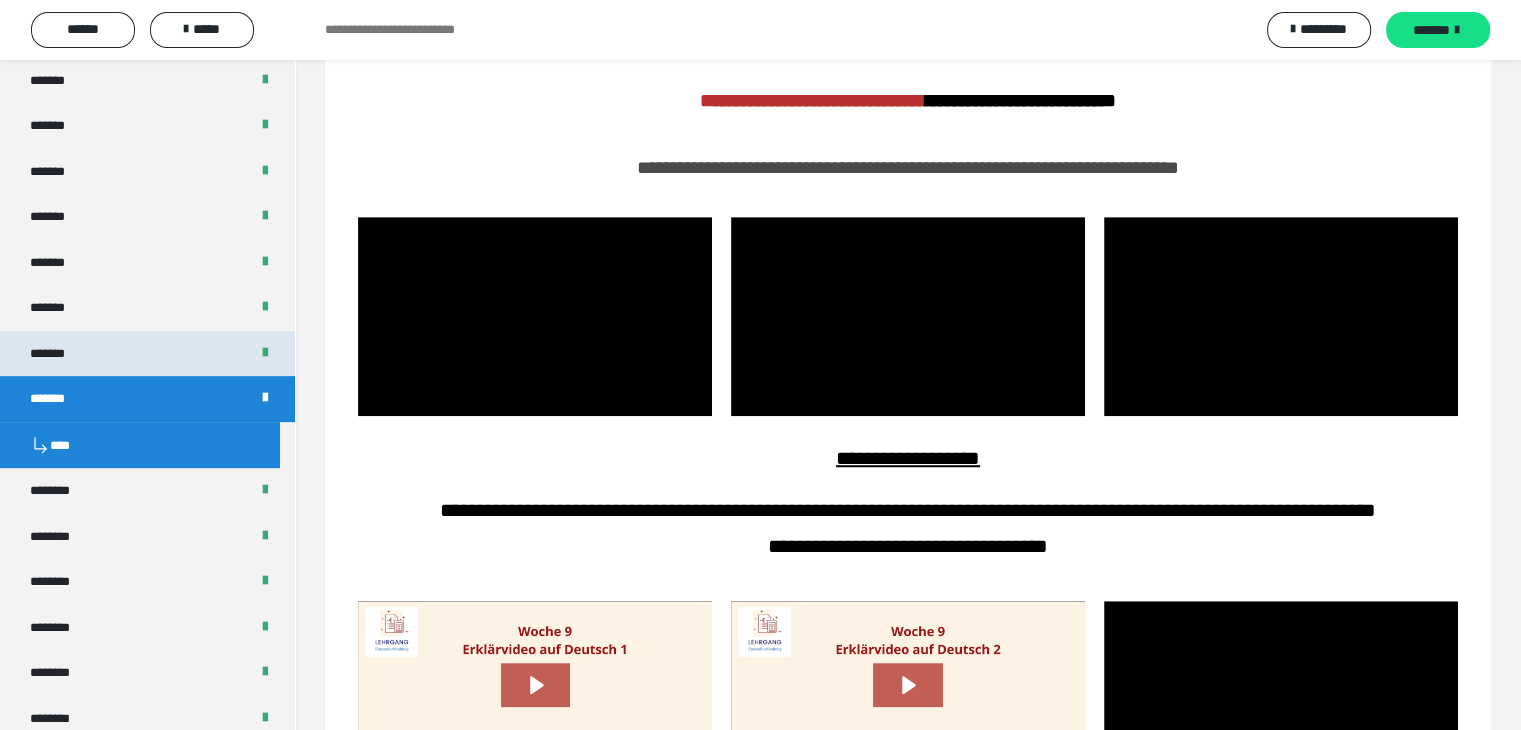 drag, startPoint x: 102, startPoint y: 353, endPoint x: 258, endPoint y: 373, distance: 157.27682 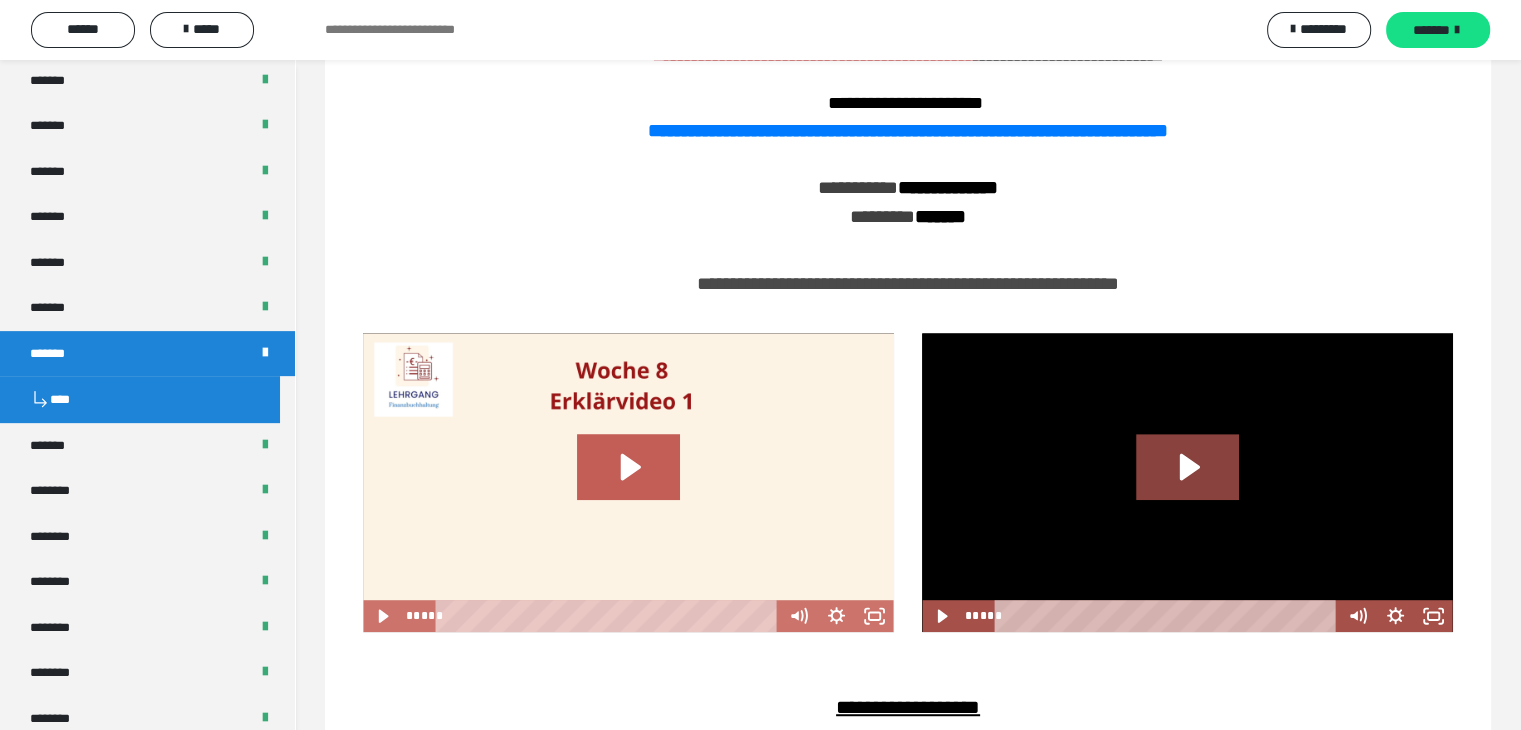 scroll, scrollTop: 1043, scrollLeft: 0, axis: vertical 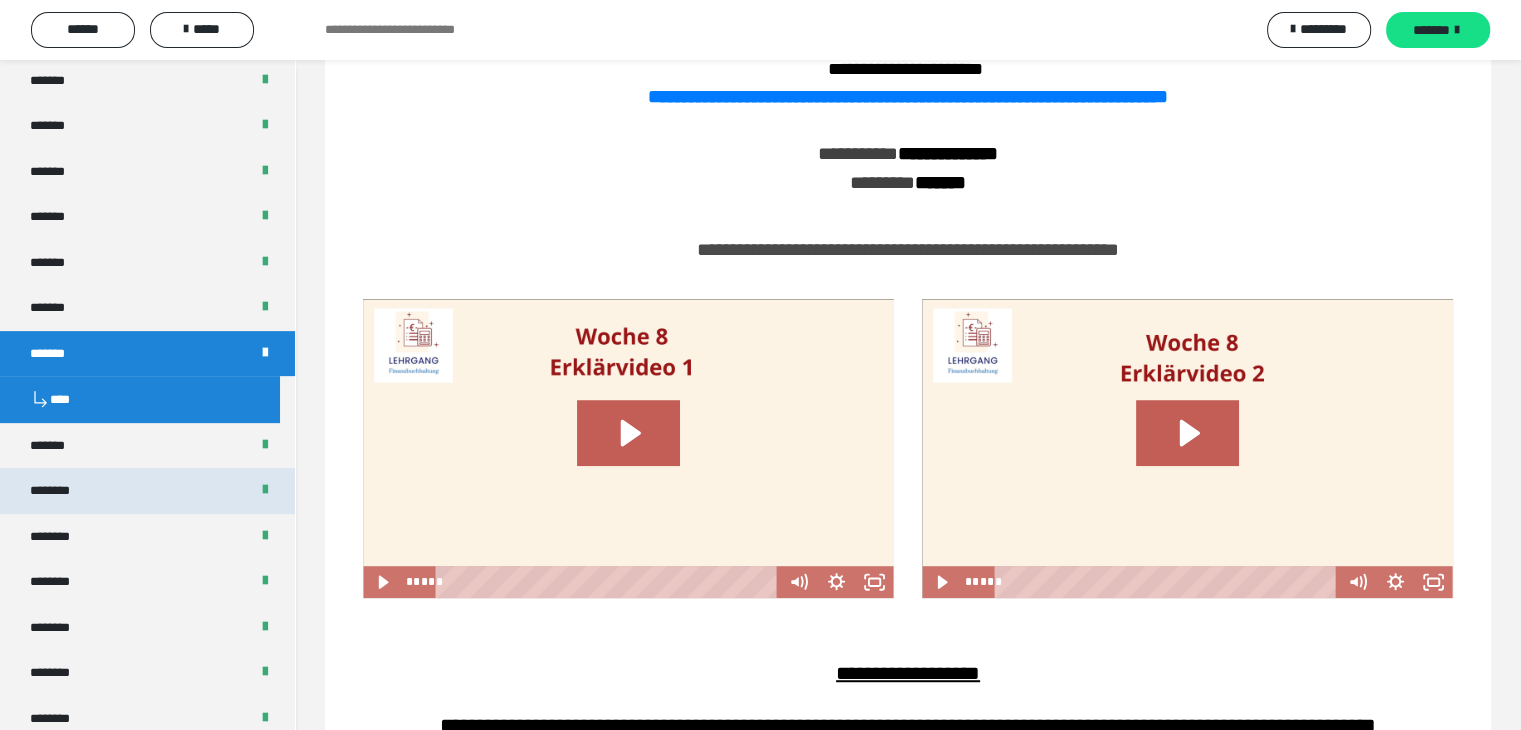 click on "********" at bounding box center [61, 491] 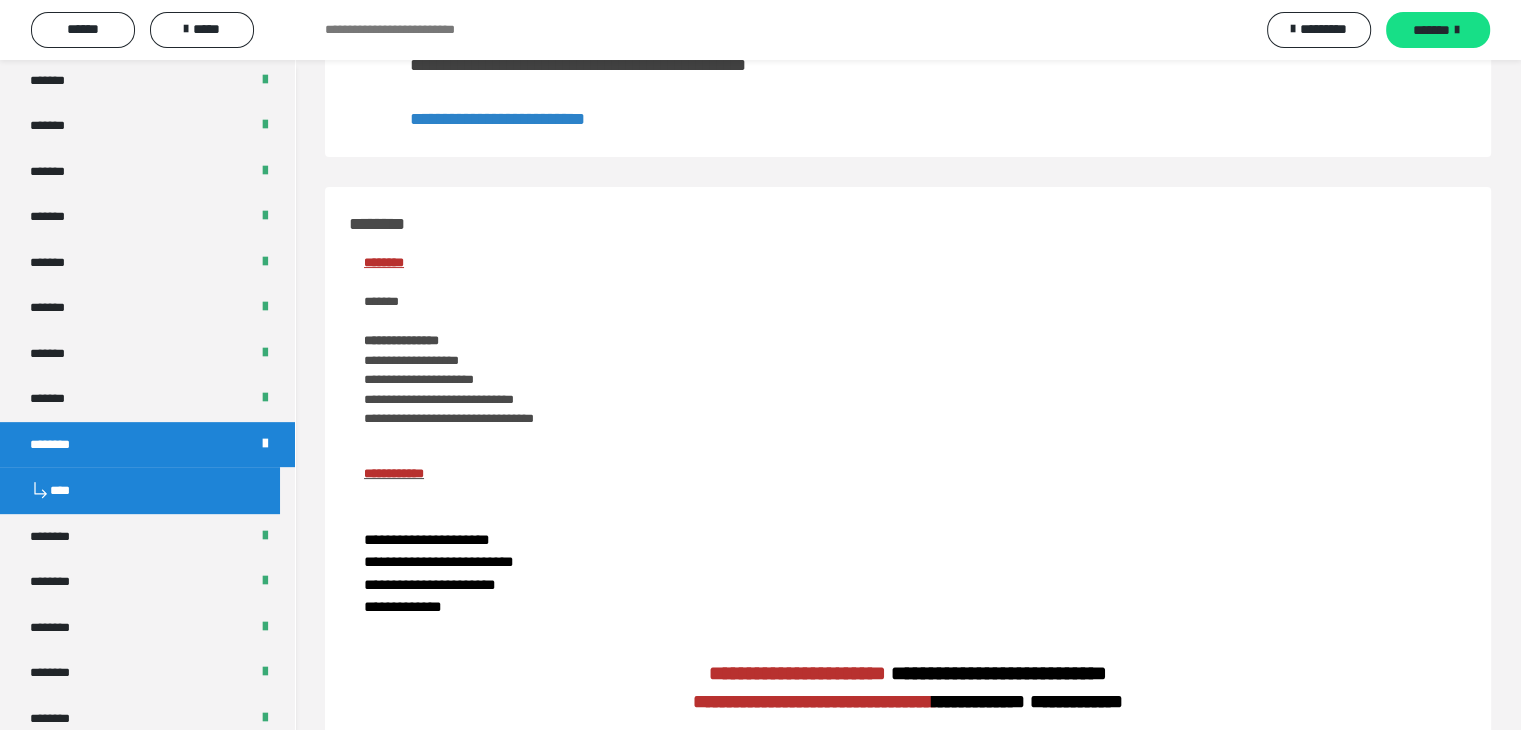 scroll, scrollTop: 91, scrollLeft: 0, axis: vertical 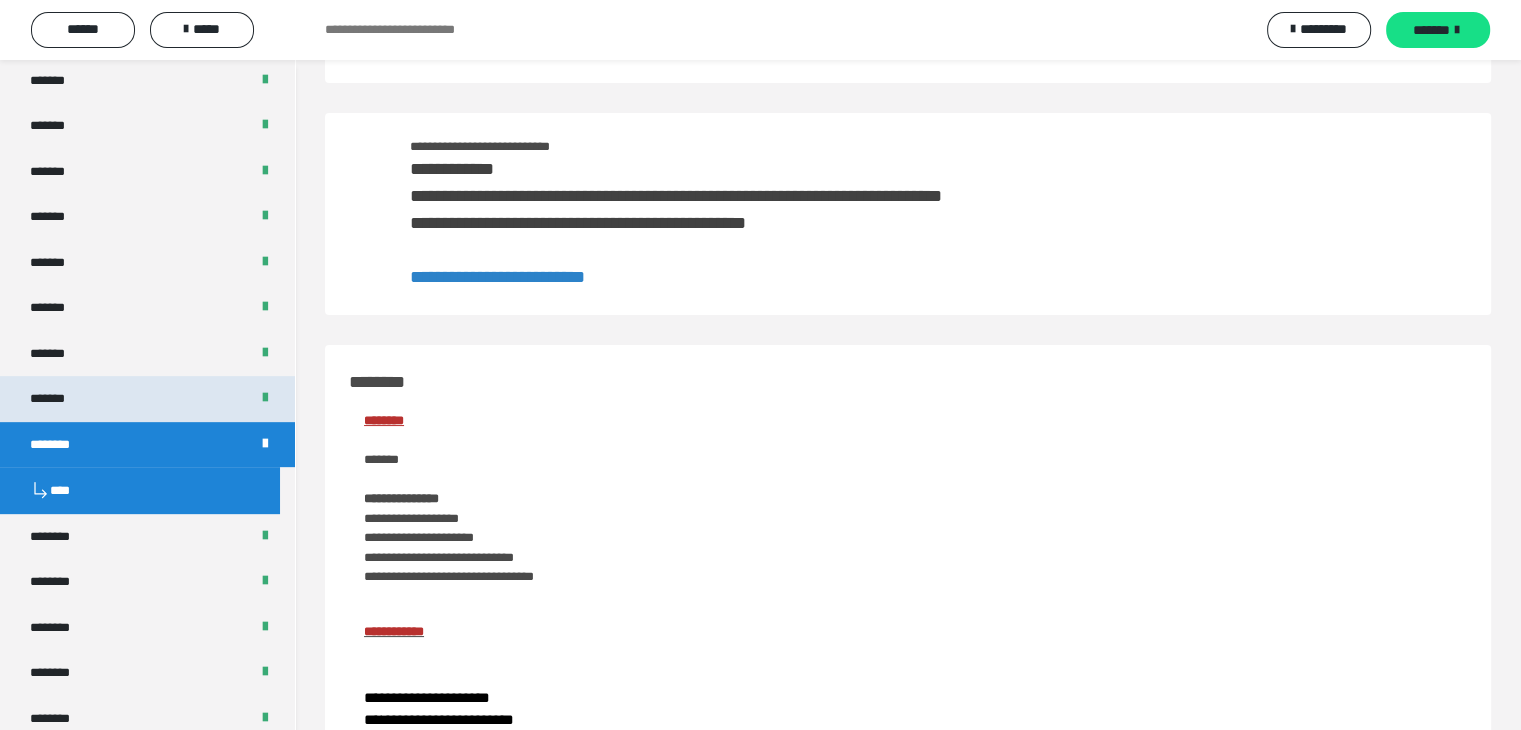 click on "*******" at bounding box center [147, 399] 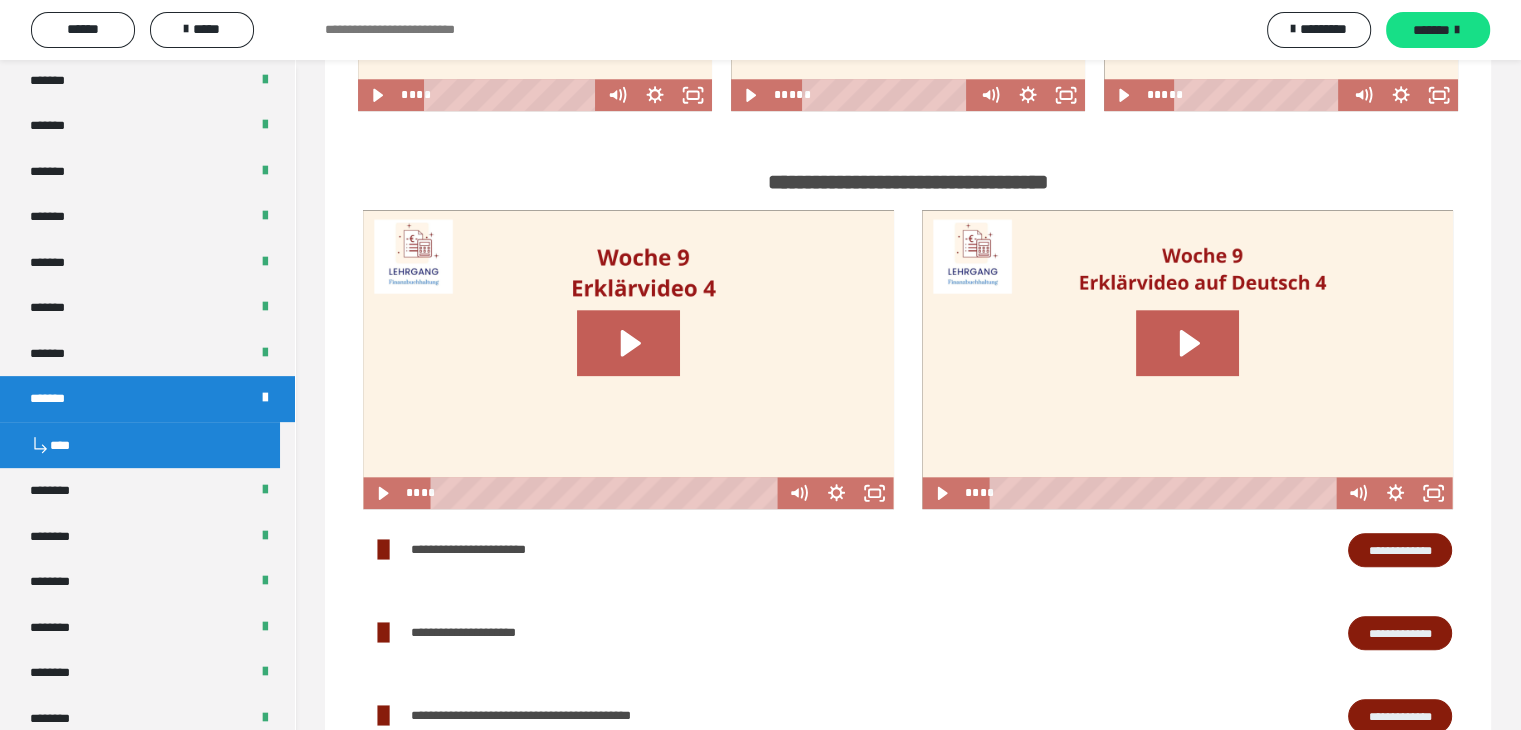 scroll, scrollTop: 1991, scrollLeft: 0, axis: vertical 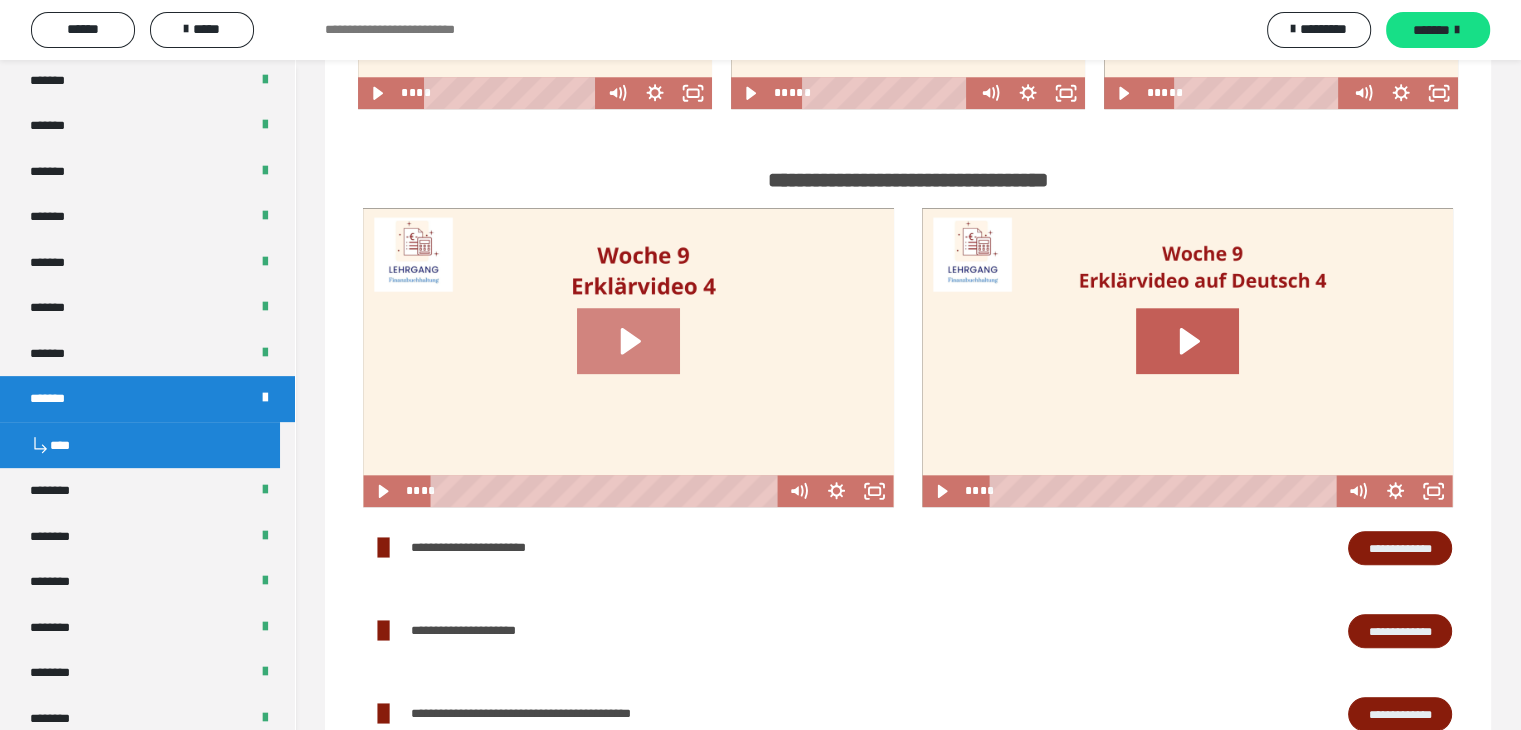 click 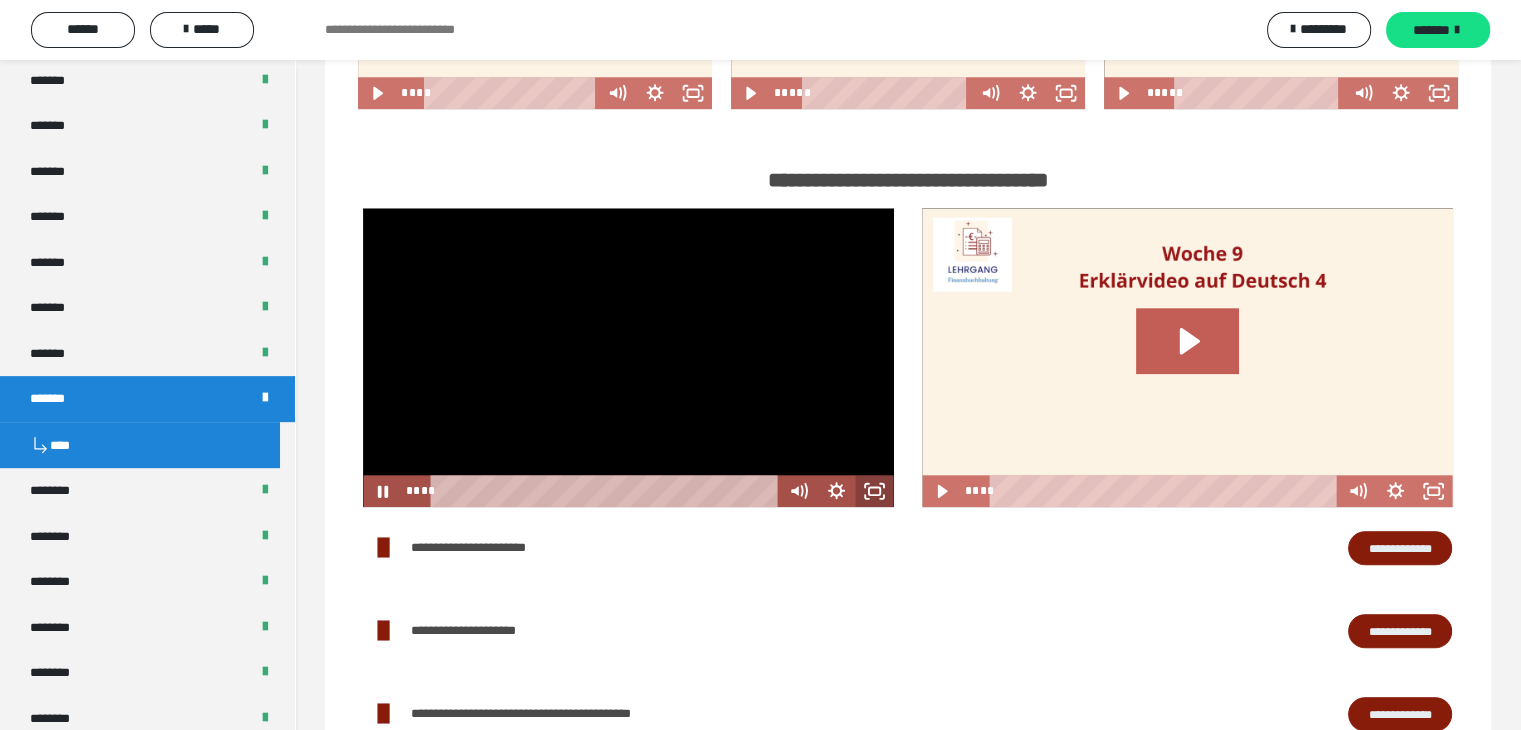 click 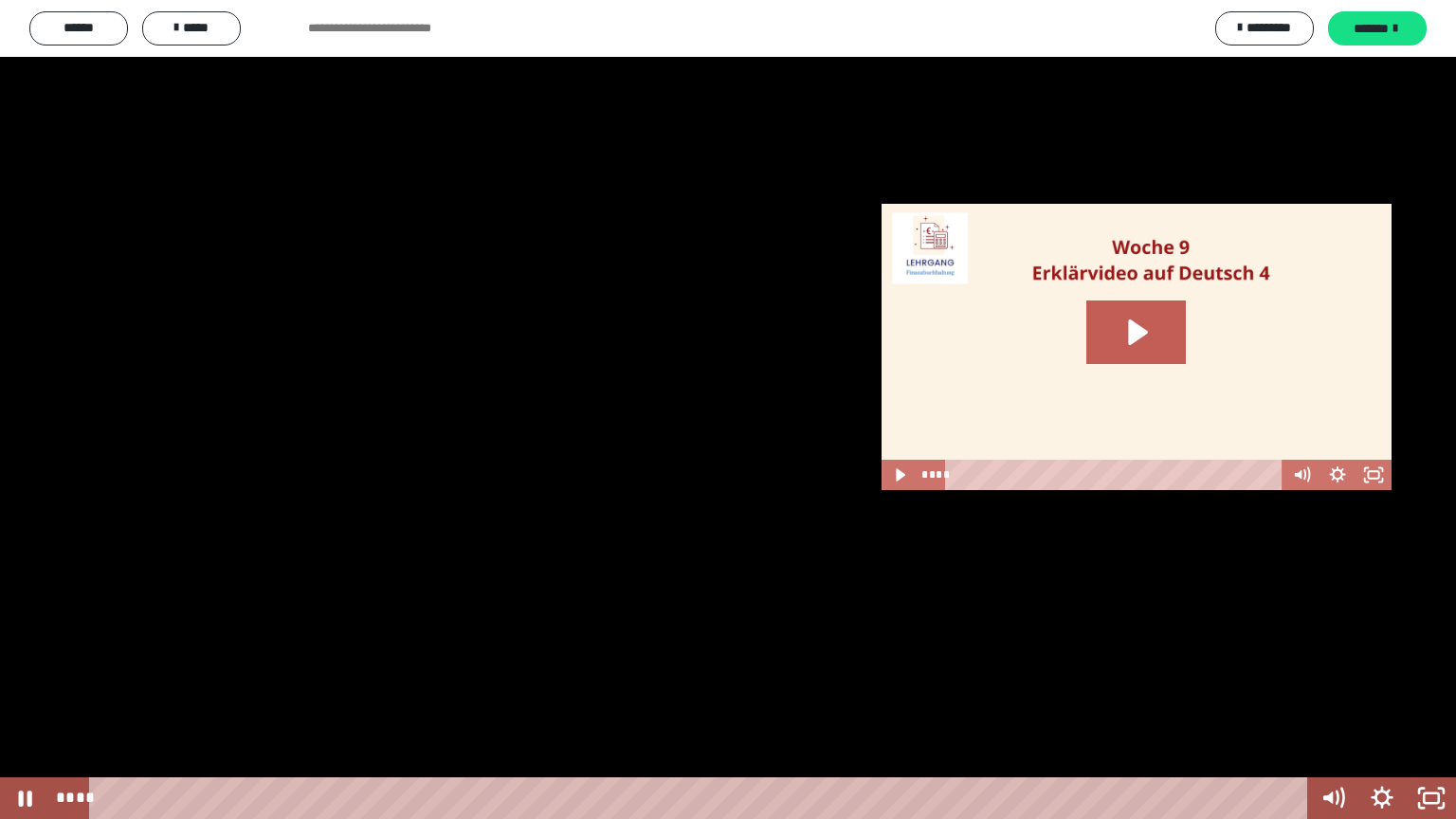 click at bounding box center (728, 410) 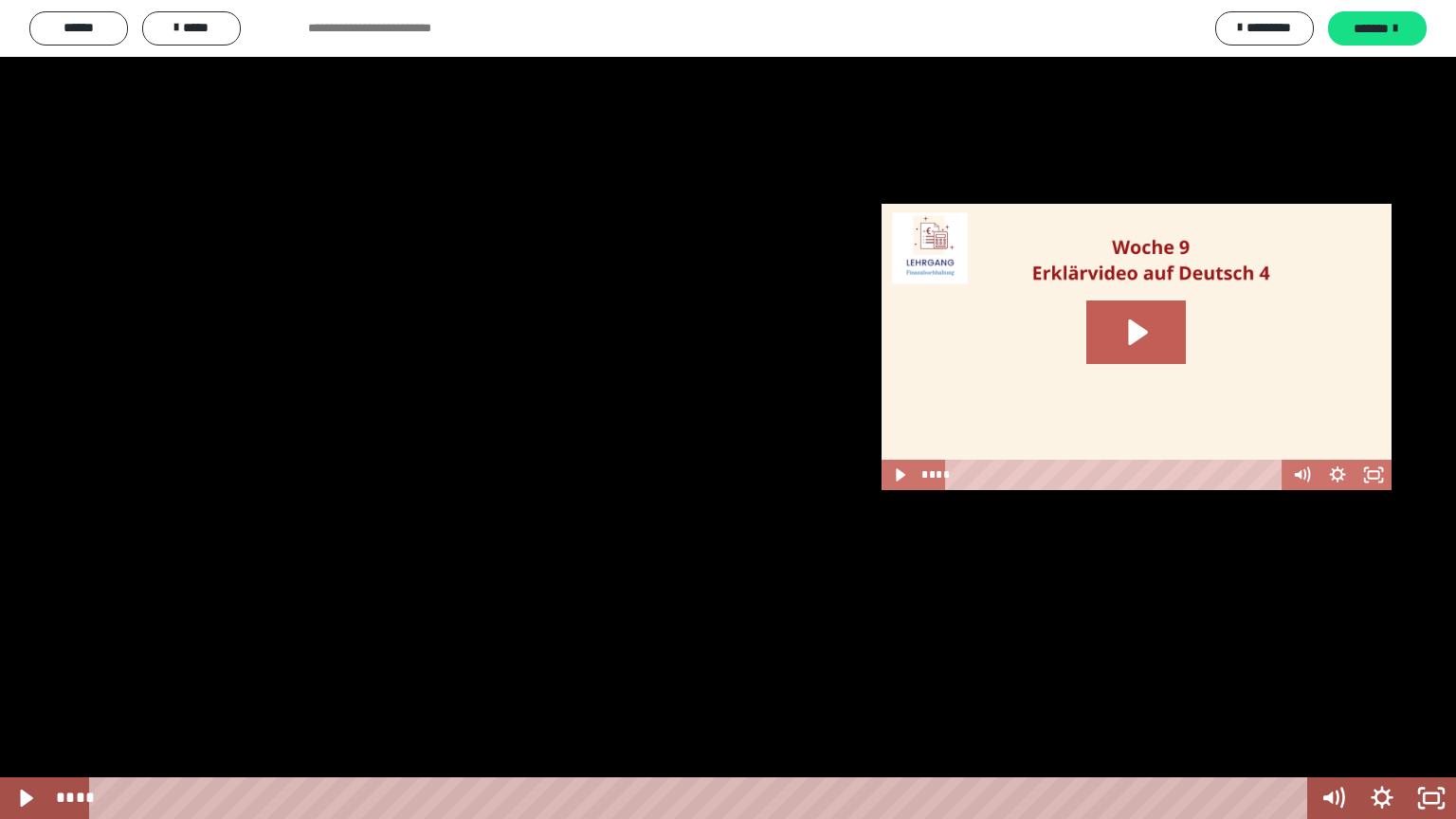 click at bounding box center (728, 410) 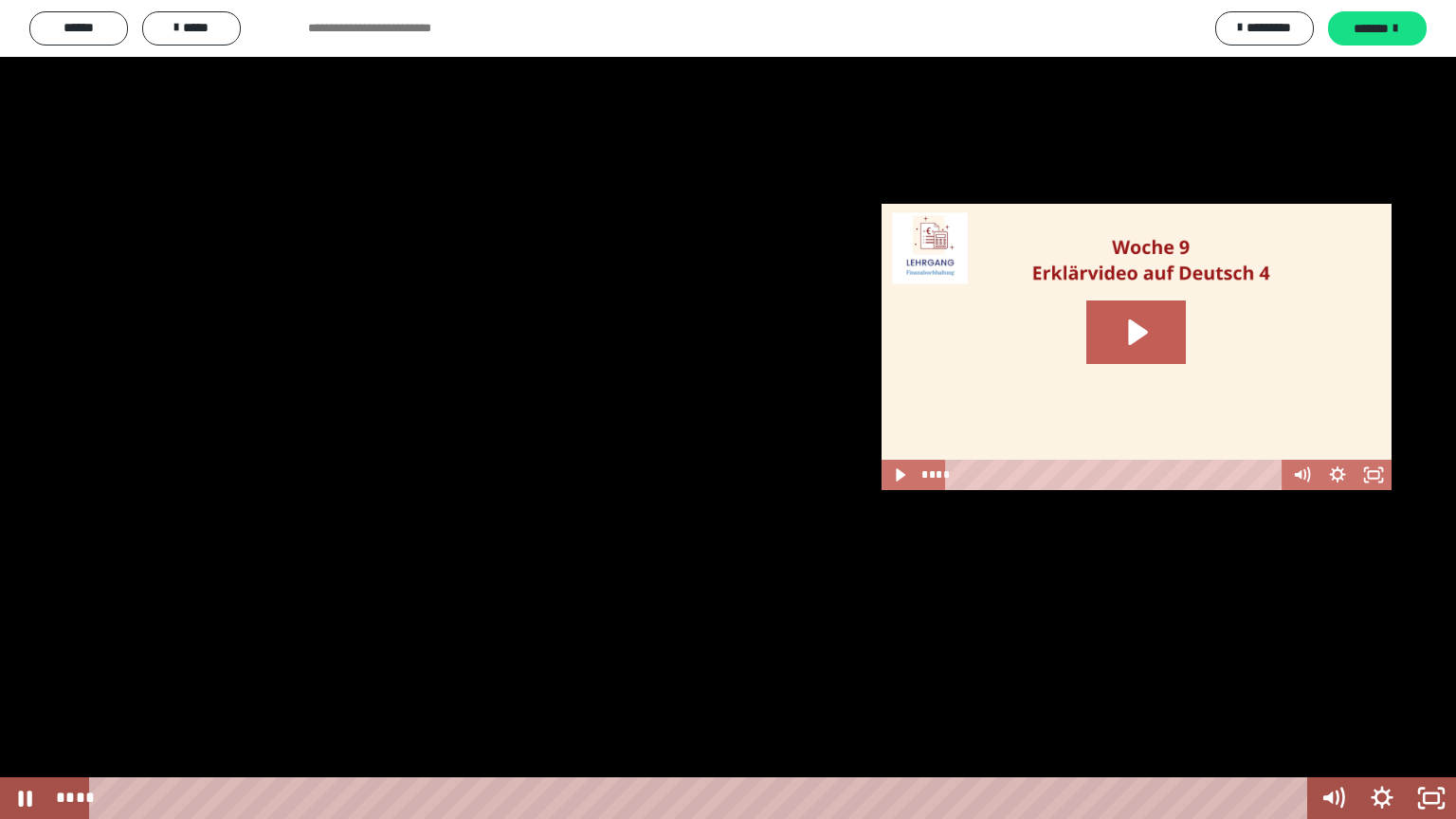 click at bounding box center [728, 410] 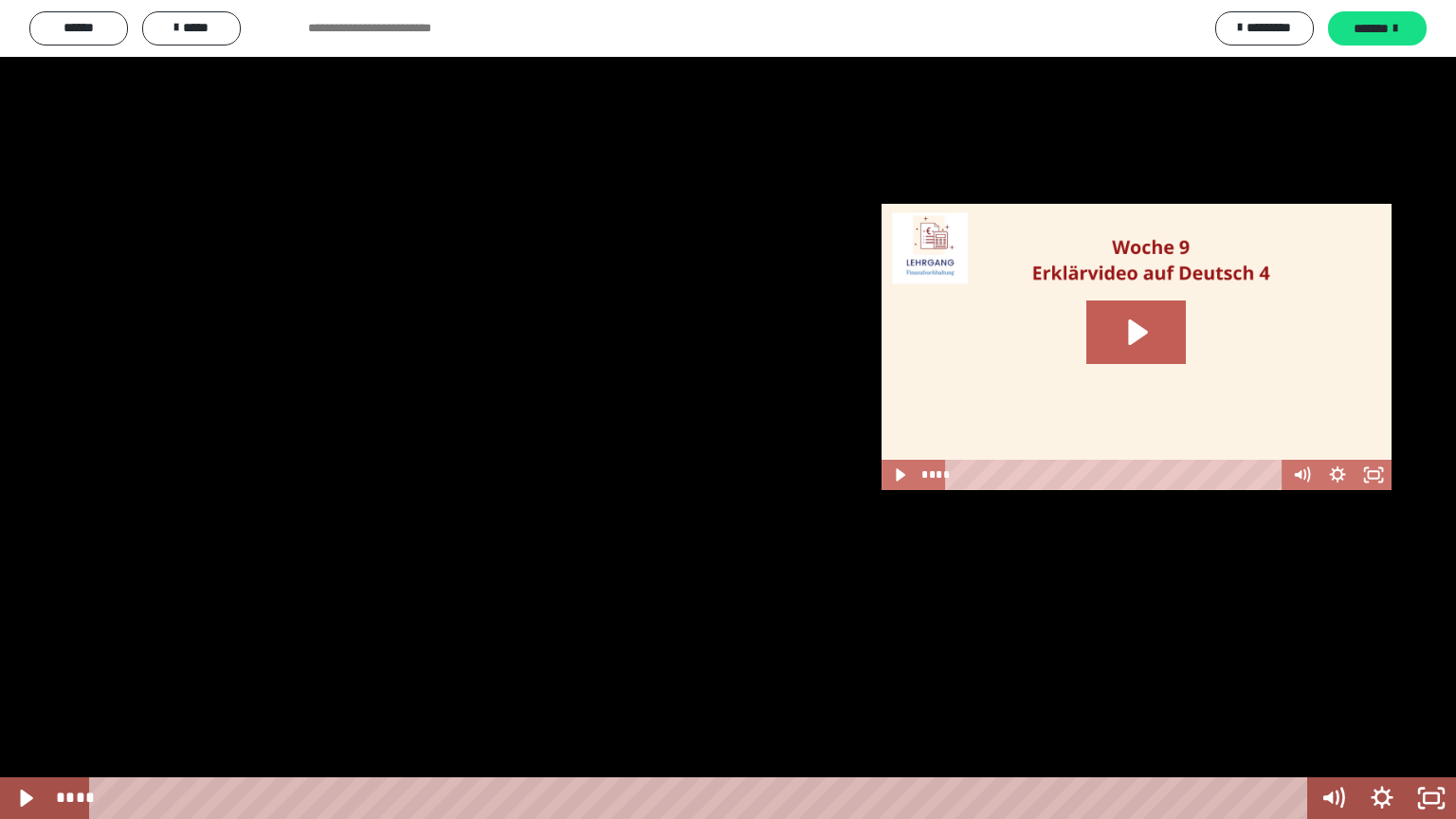 click at bounding box center (728, 410) 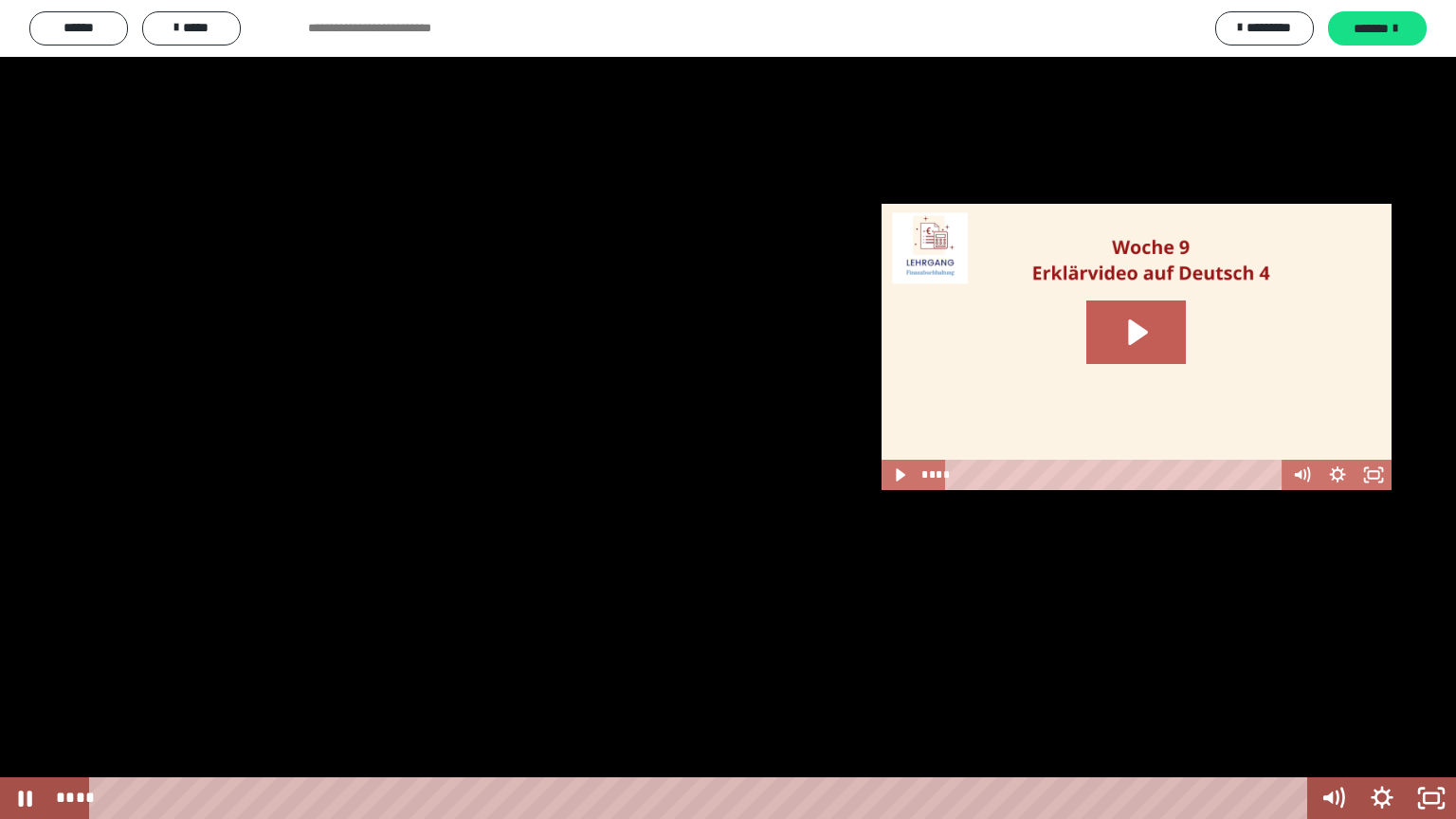 click at bounding box center (728, 410) 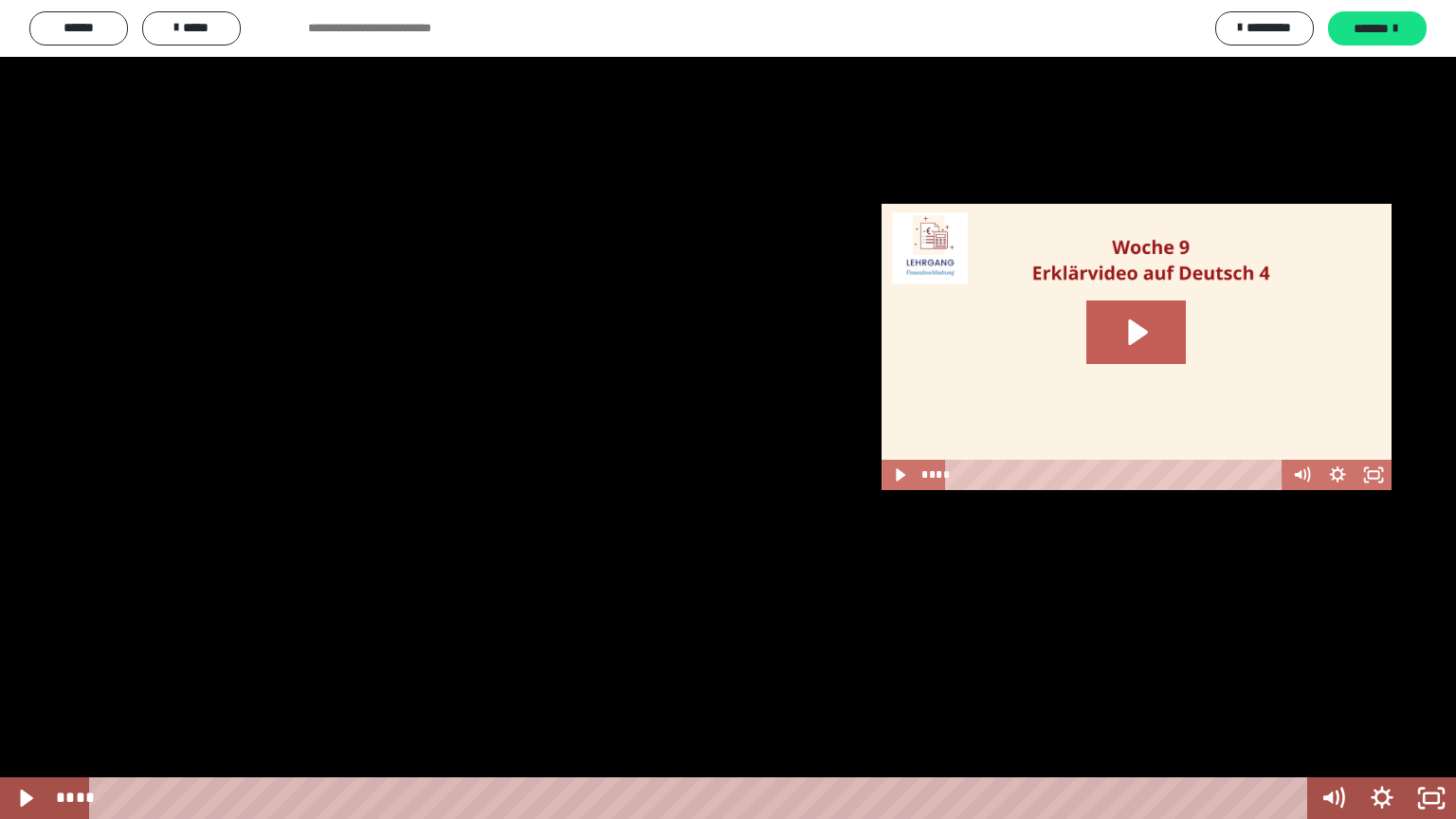 click at bounding box center [728, 410] 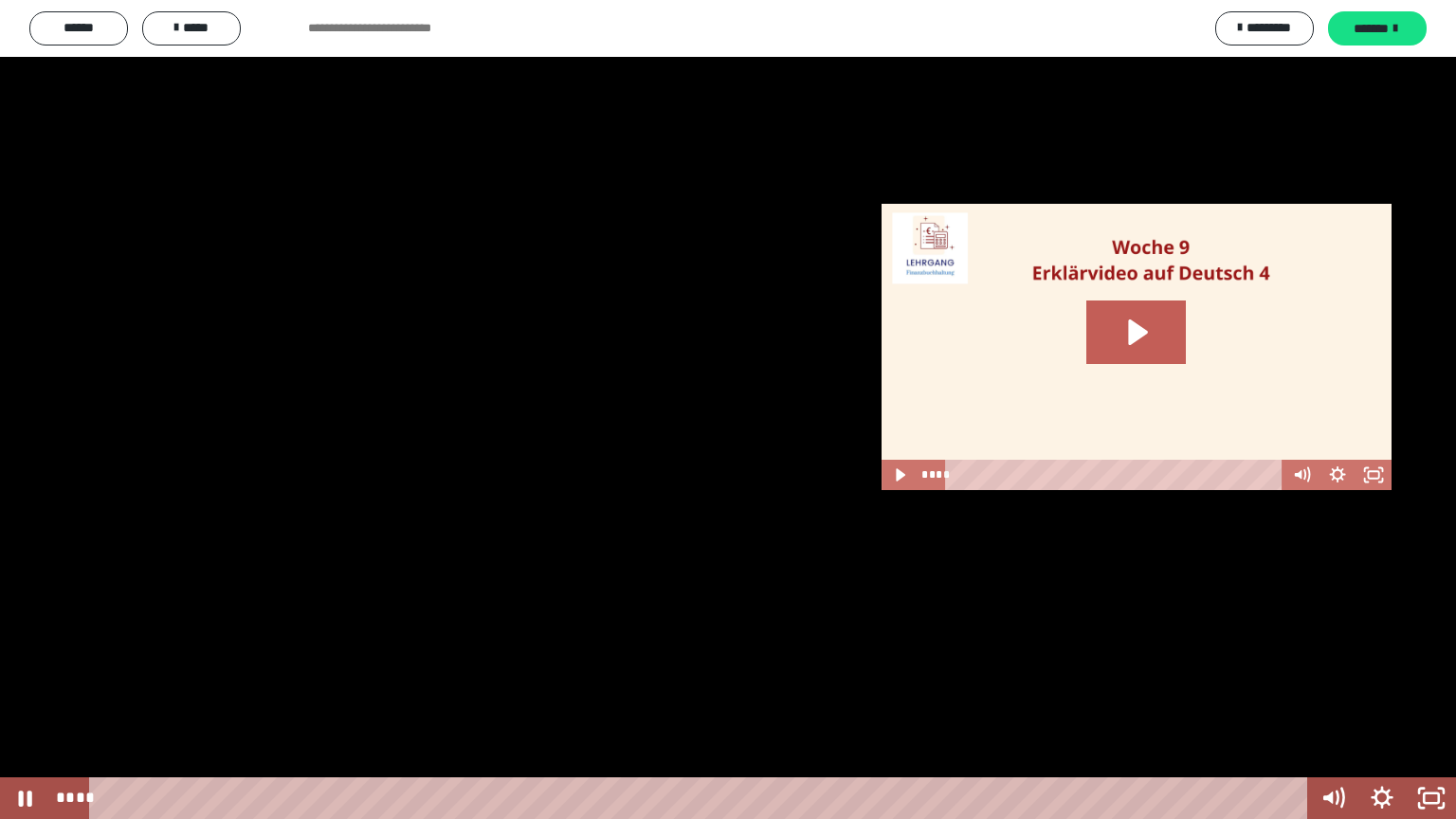 click at bounding box center [728, 410] 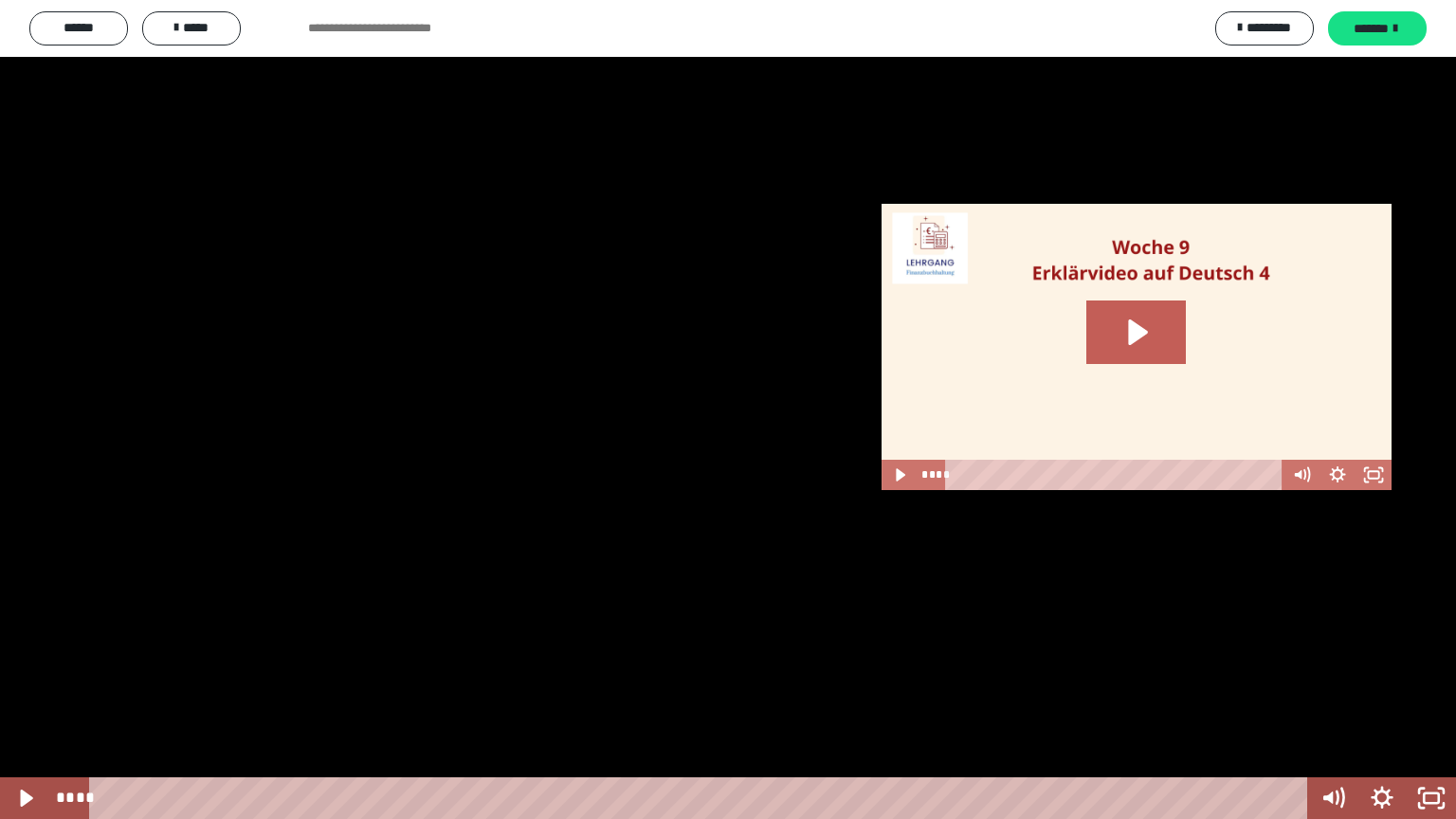 click at bounding box center [728, 410] 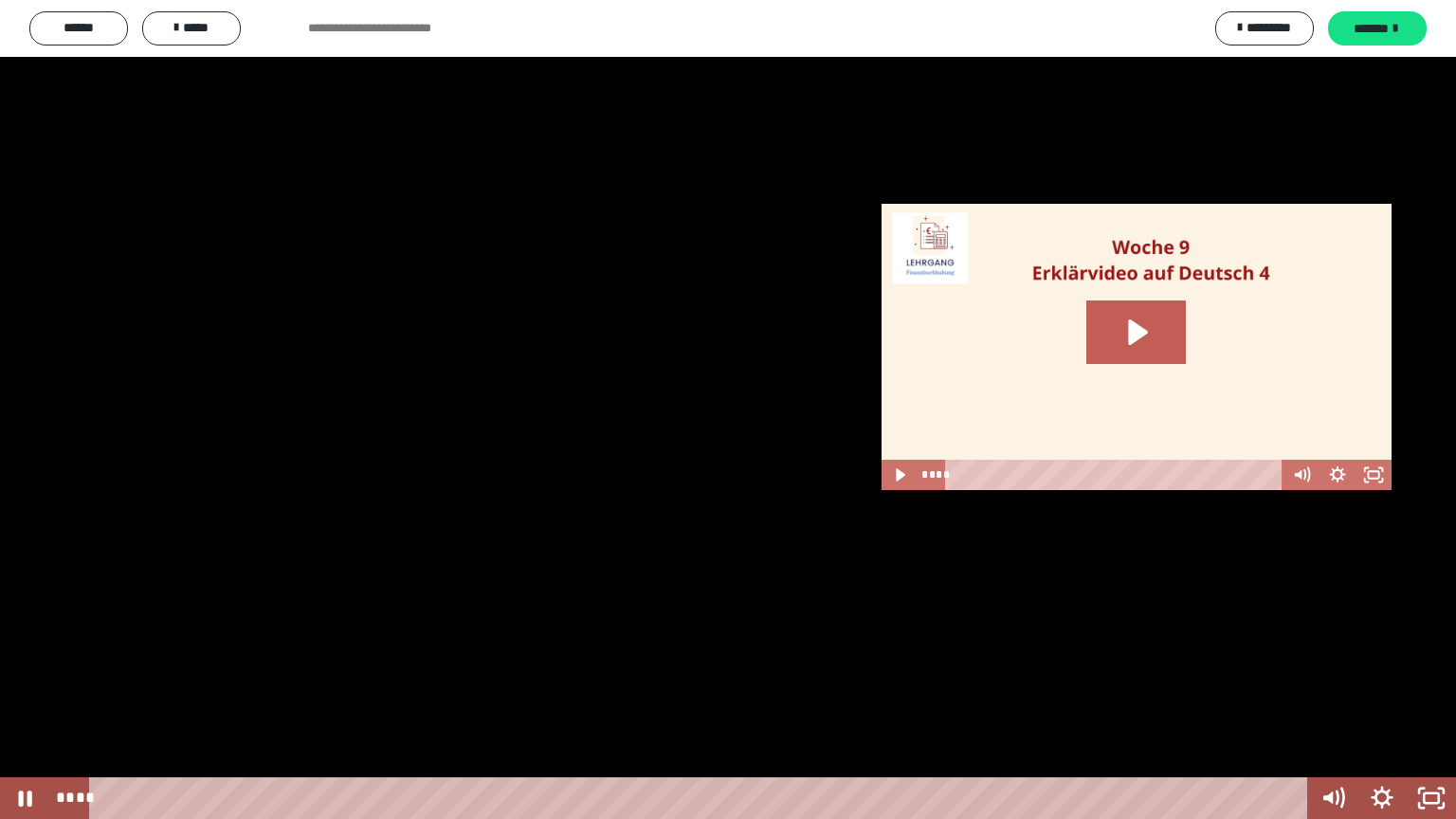 click at bounding box center [728, 410] 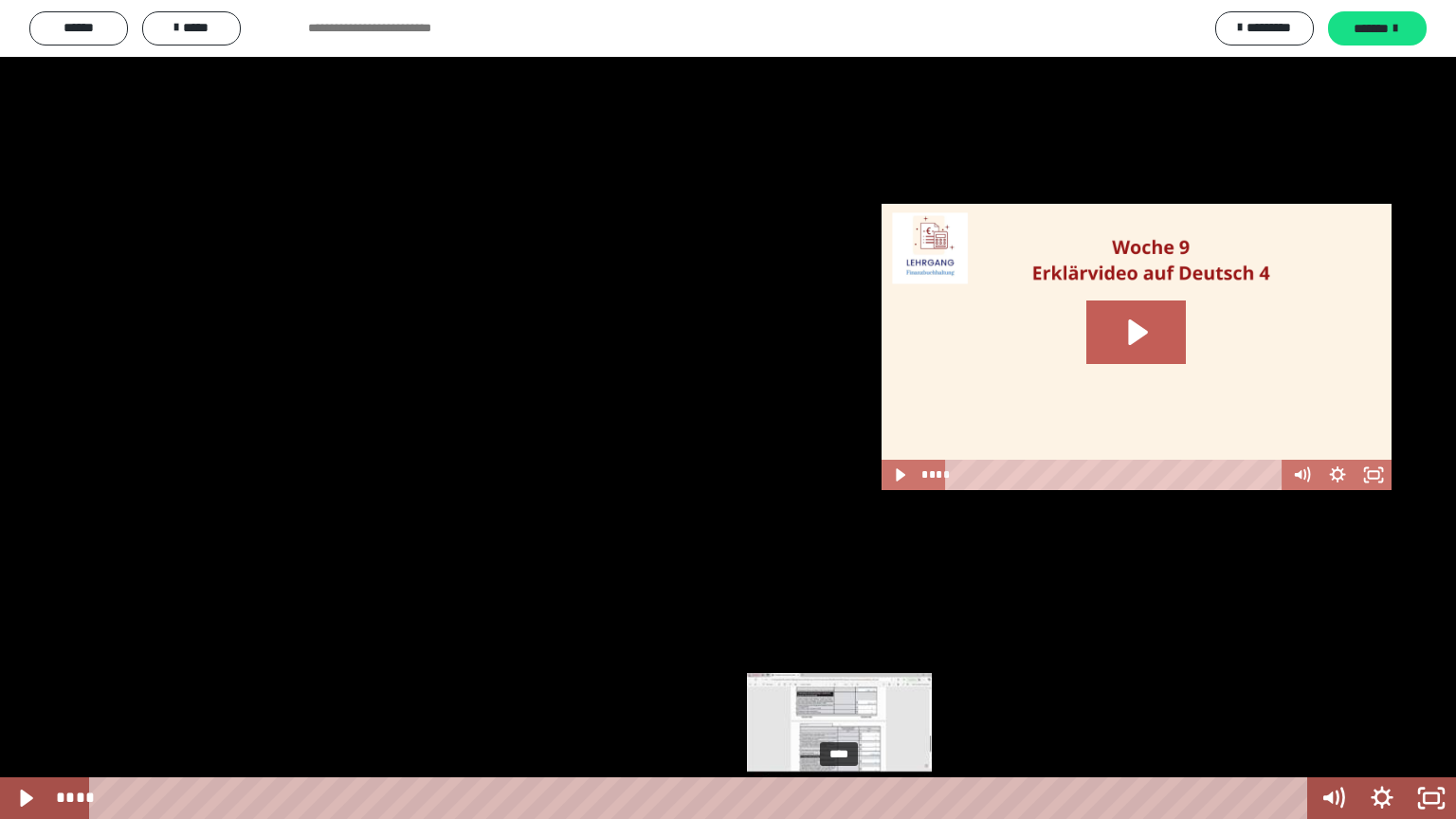 click on "****" at bounding box center [701, 798] 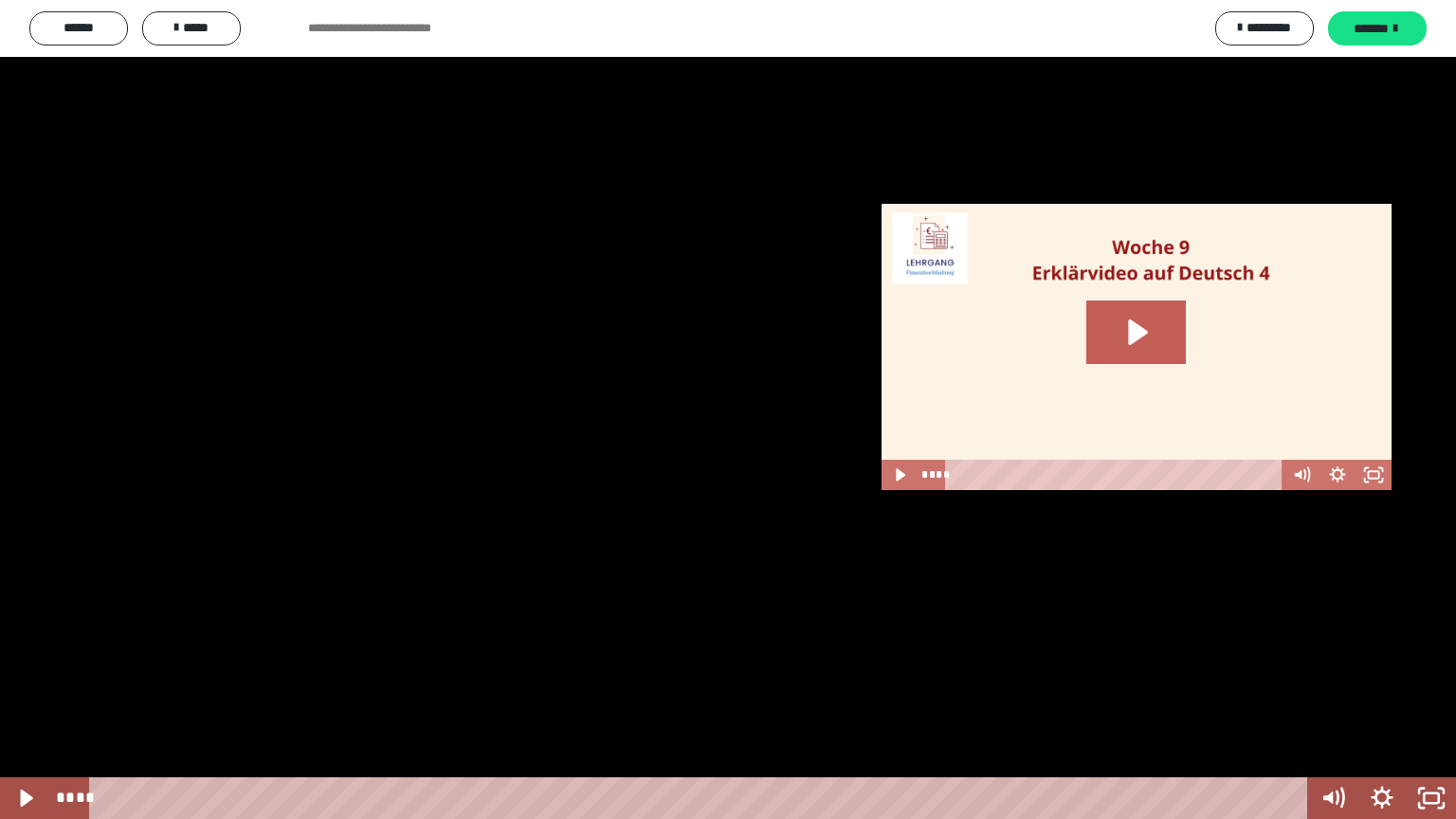 click at bounding box center (728, 410) 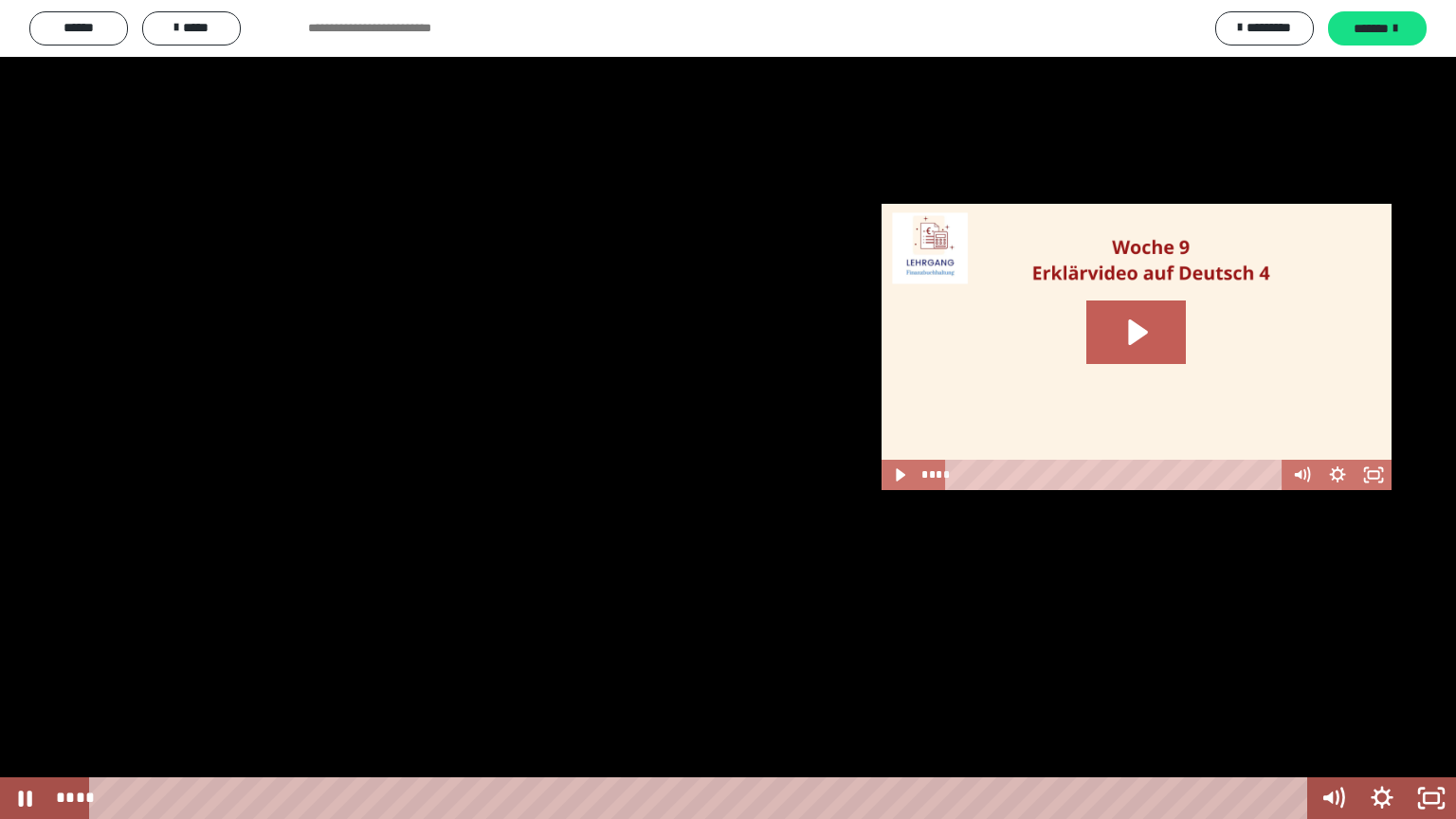 click at bounding box center [728, 410] 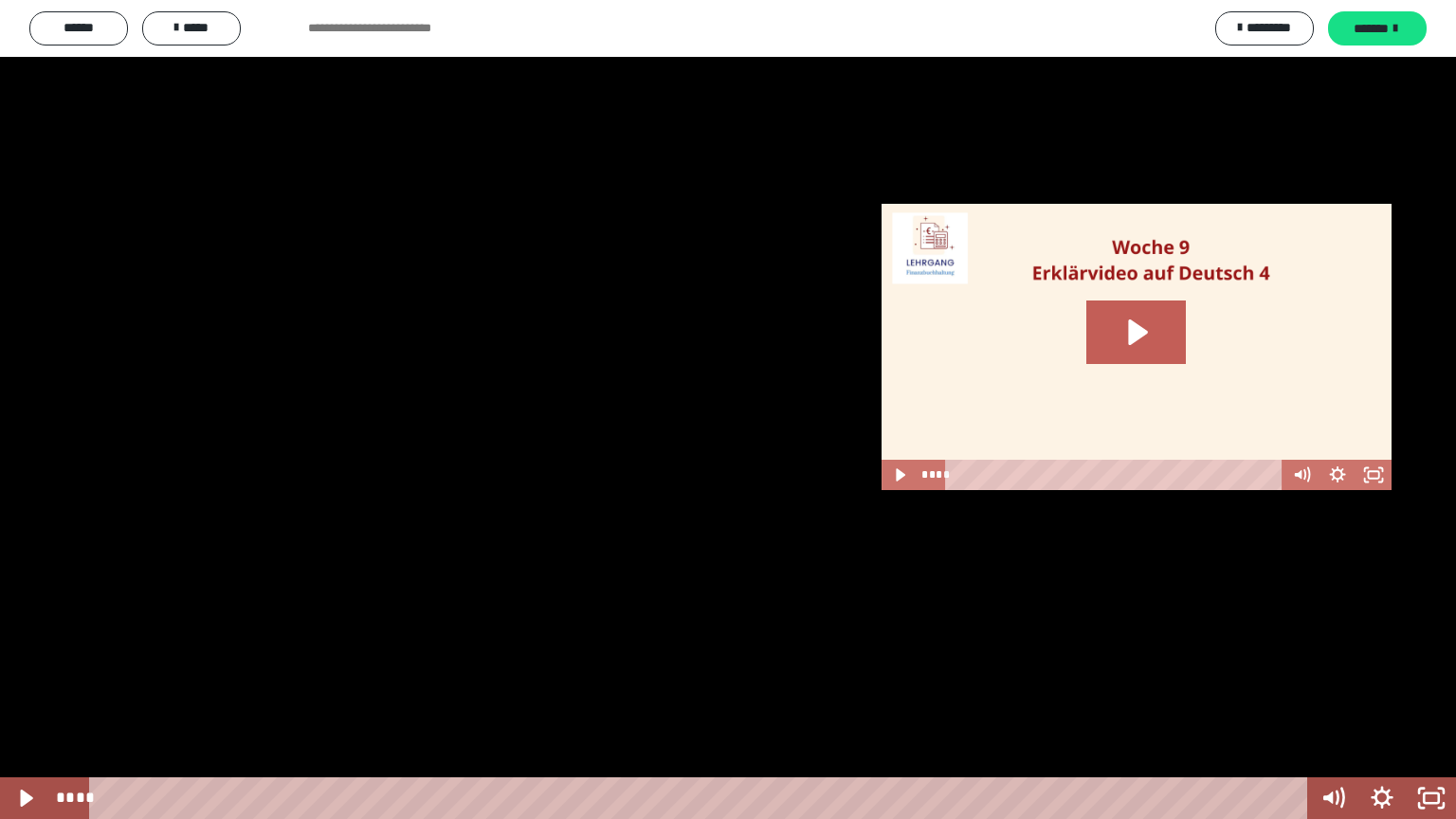 click at bounding box center [728, 410] 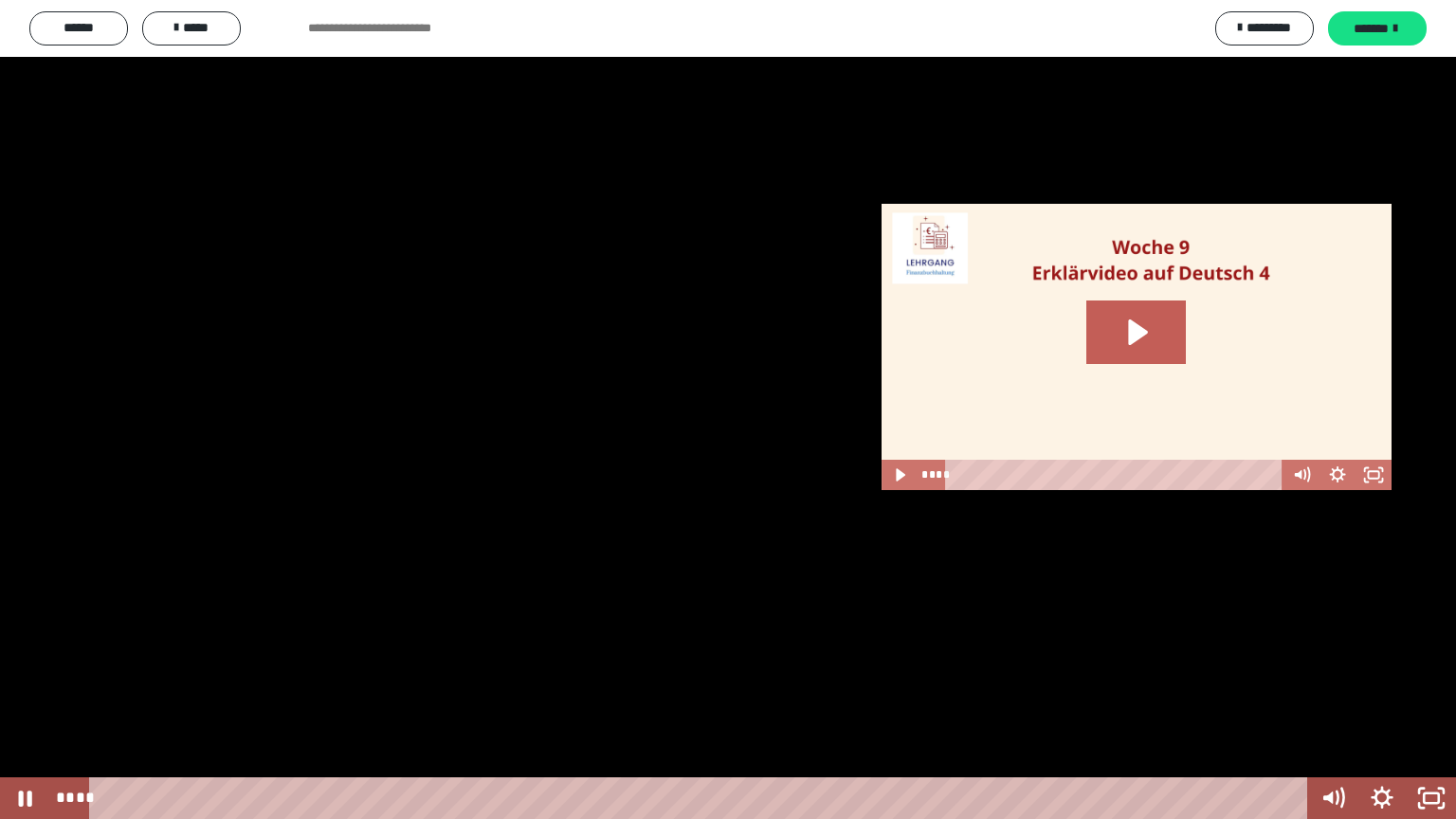 click at bounding box center (728, 410) 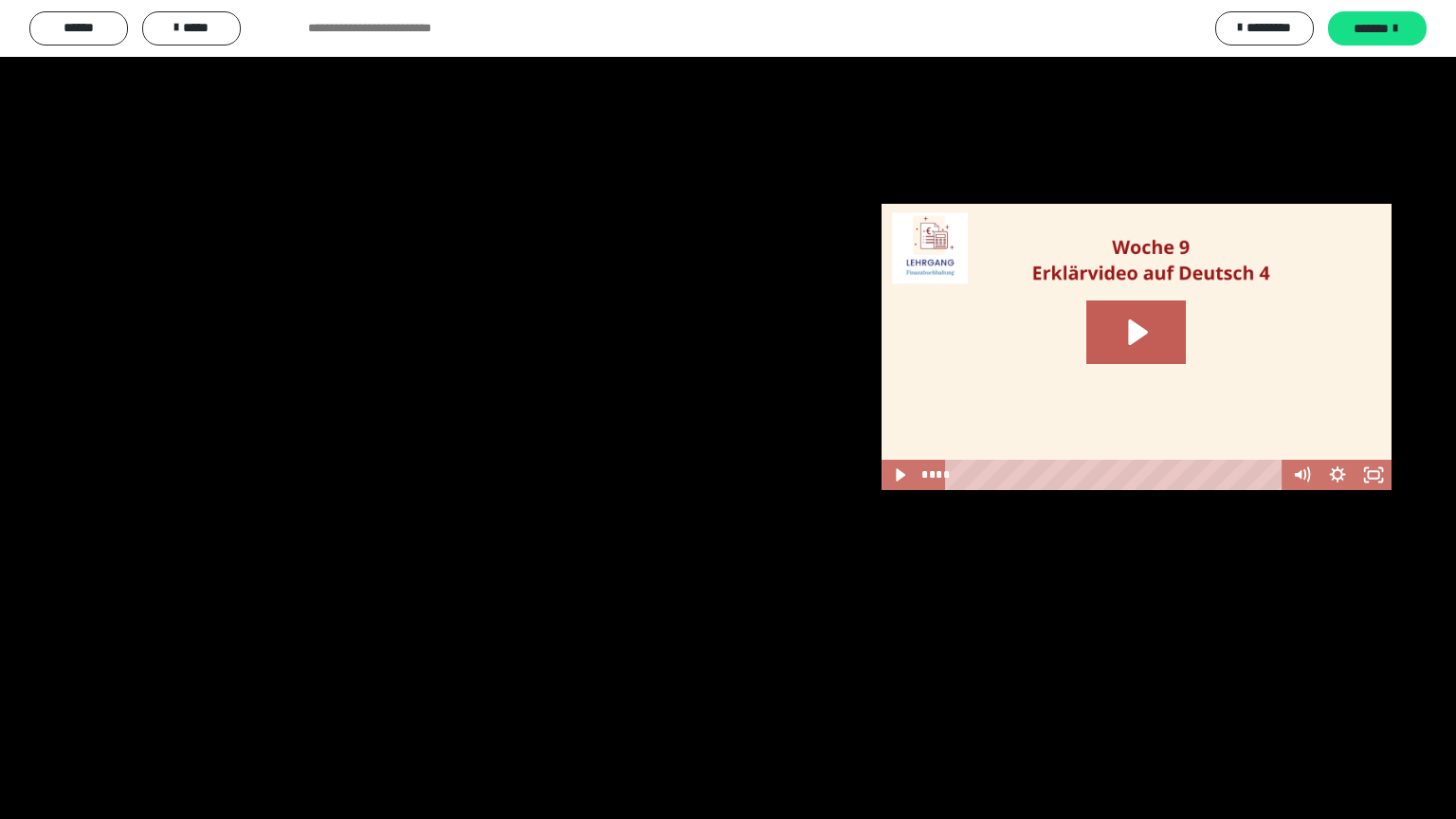 click at bounding box center (728, 410) 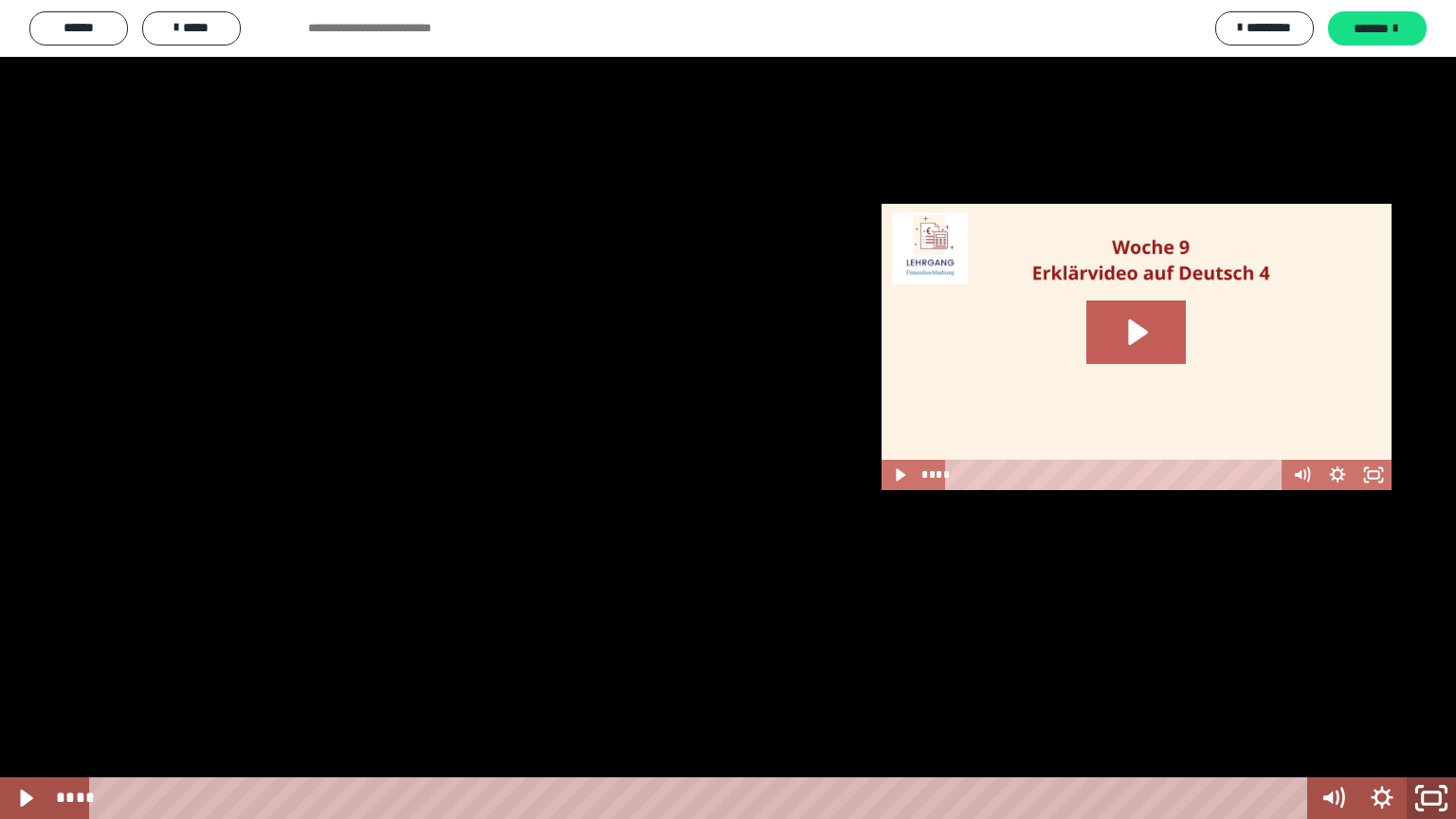 click 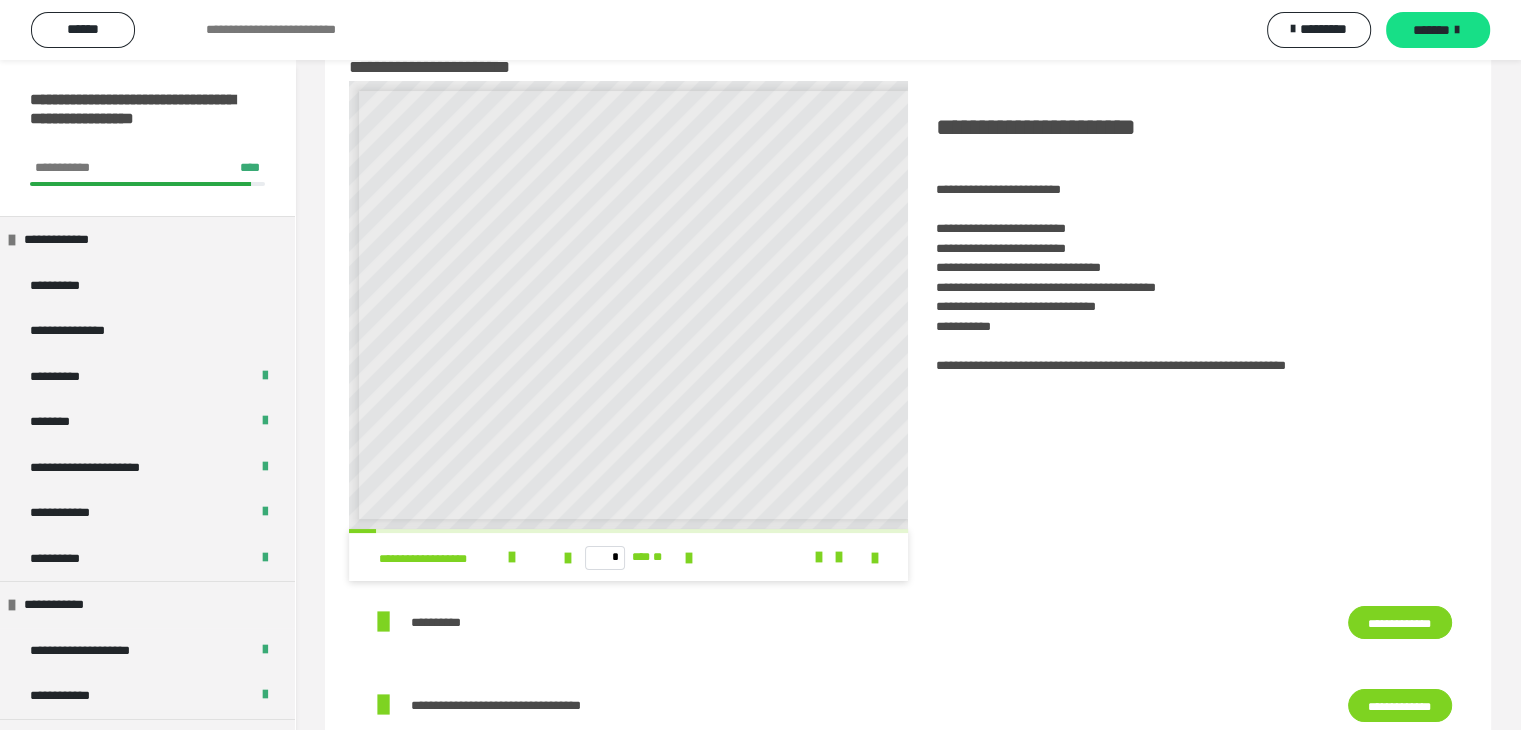 scroll, scrollTop: 0, scrollLeft: 0, axis: both 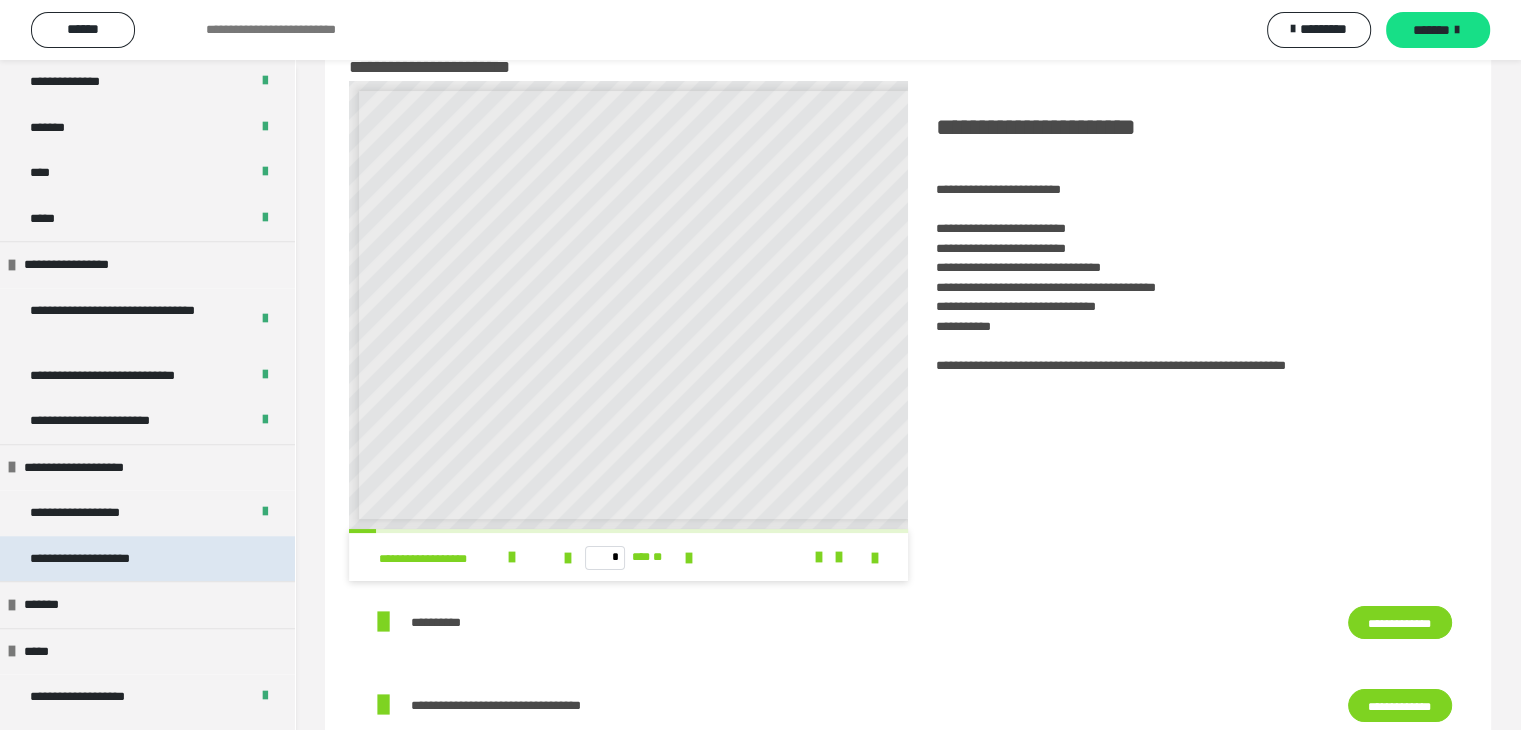 click on "**********" at bounding box center (102, 559) 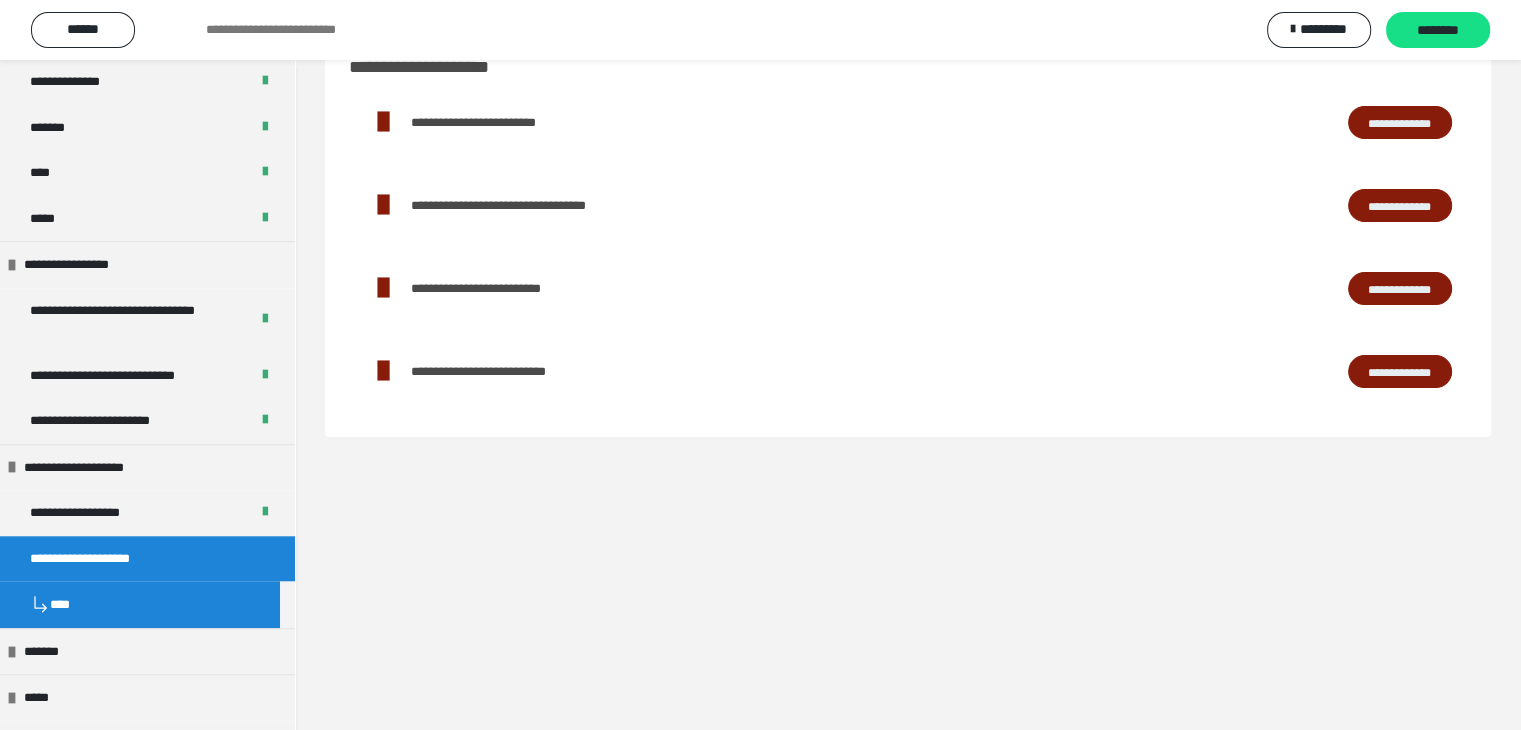click on "**********" at bounding box center (1400, 206) 